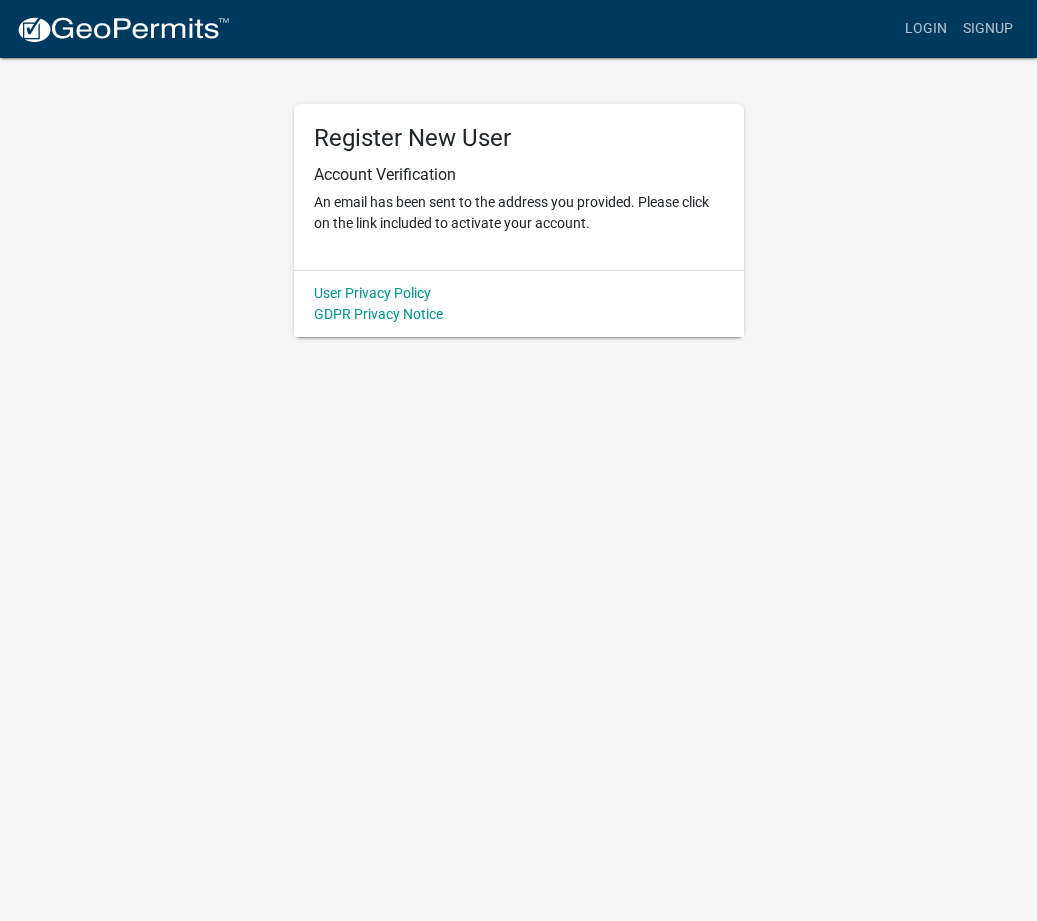 scroll, scrollTop: 0, scrollLeft: 0, axis: both 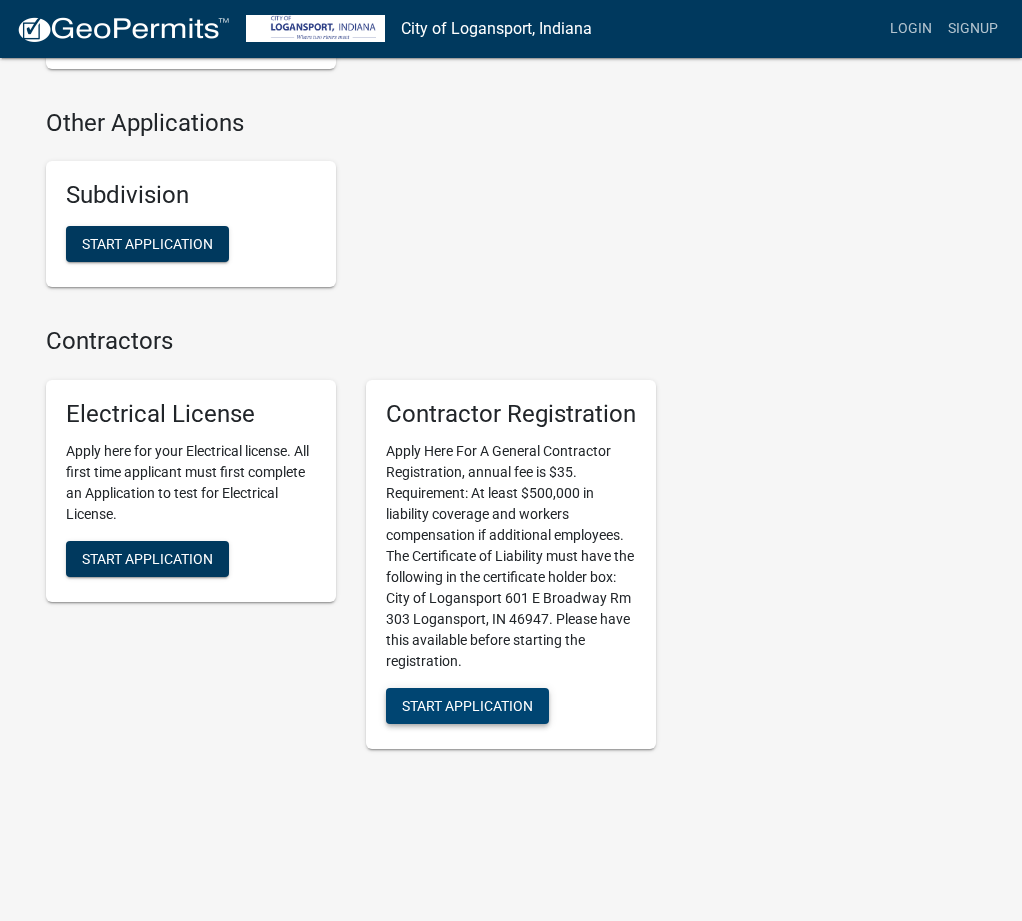 click on "Start Application" at bounding box center (467, 705) 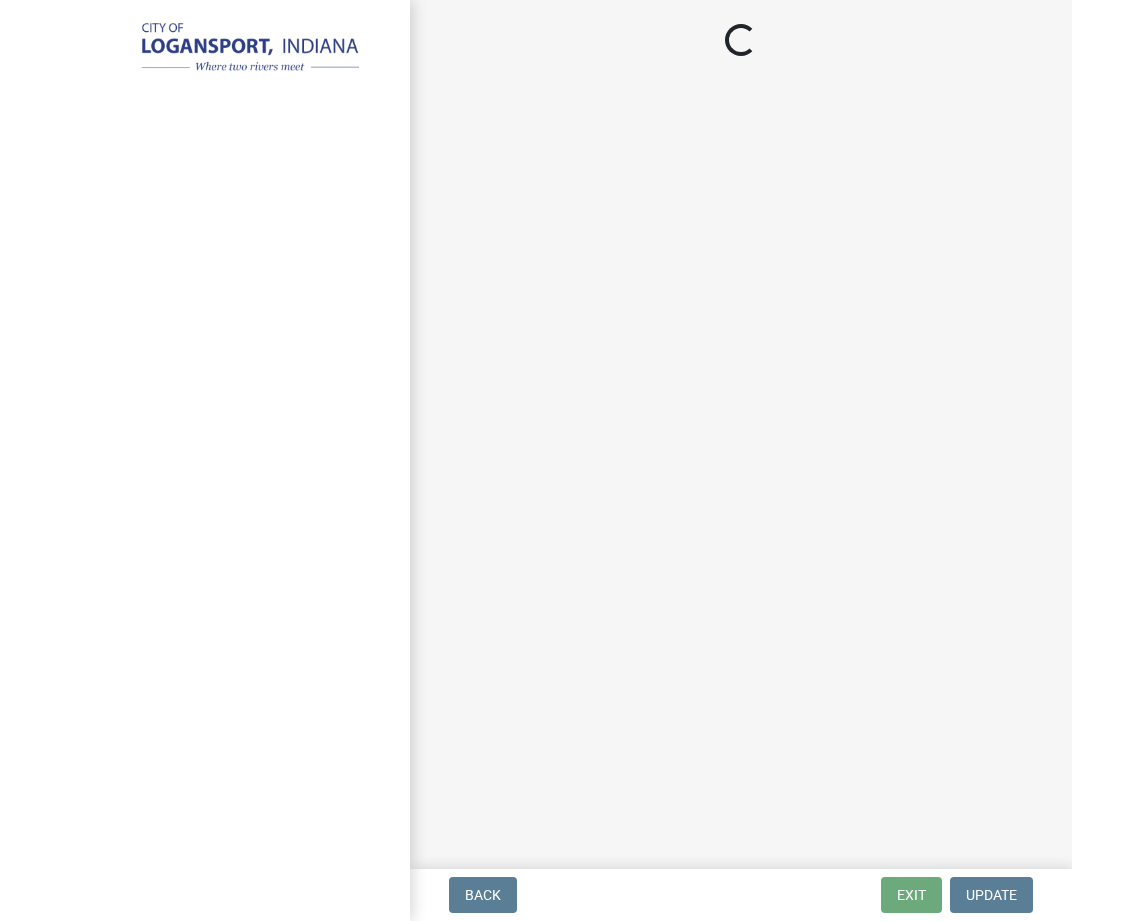 scroll, scrollTop: 0, scrollLeft: 0, axis: both 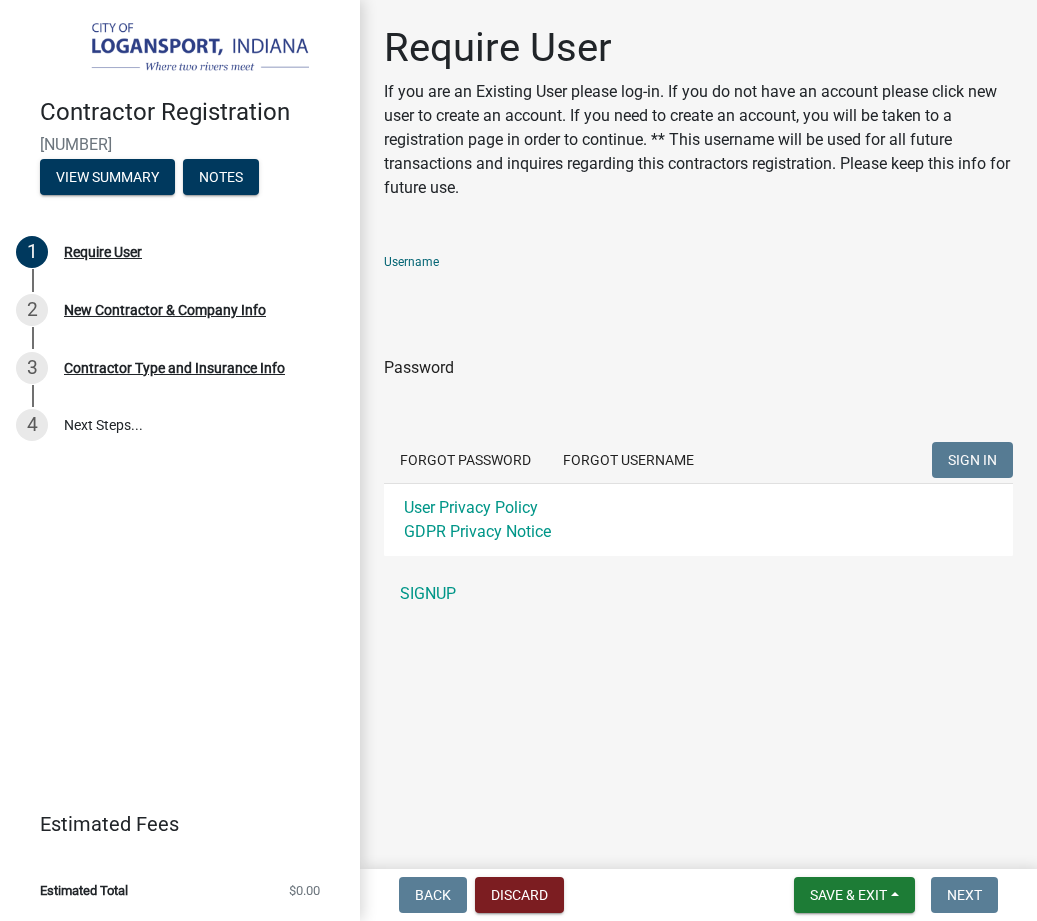 click on "Username" at bounding box center (698, 288) 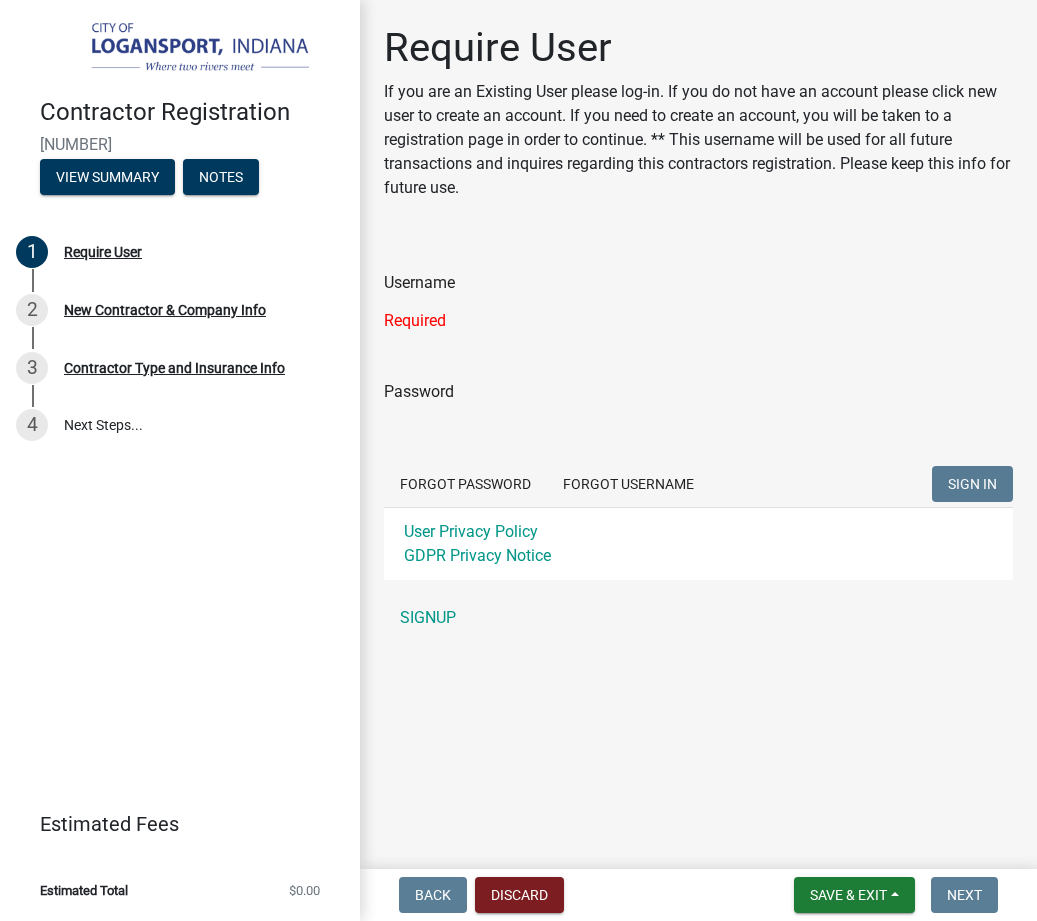 click on "Username" at bounding box center (698, 288) 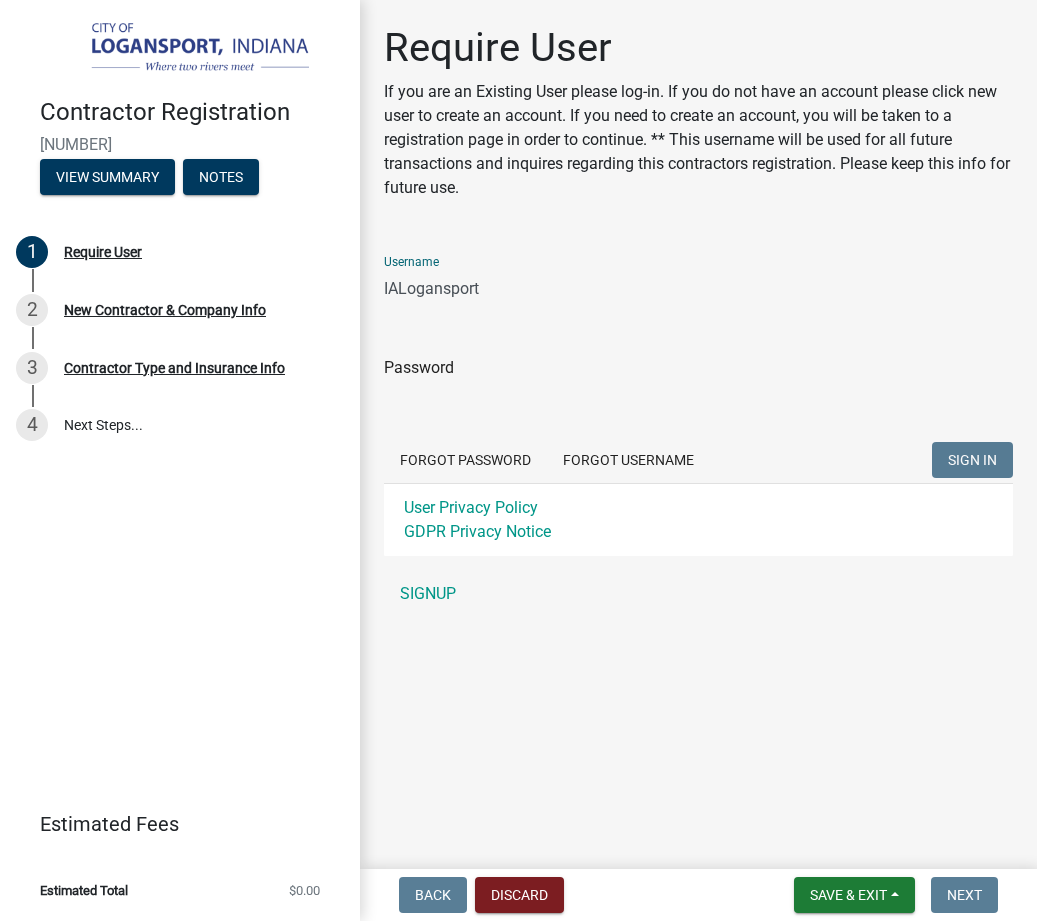 type on "IALogansport" 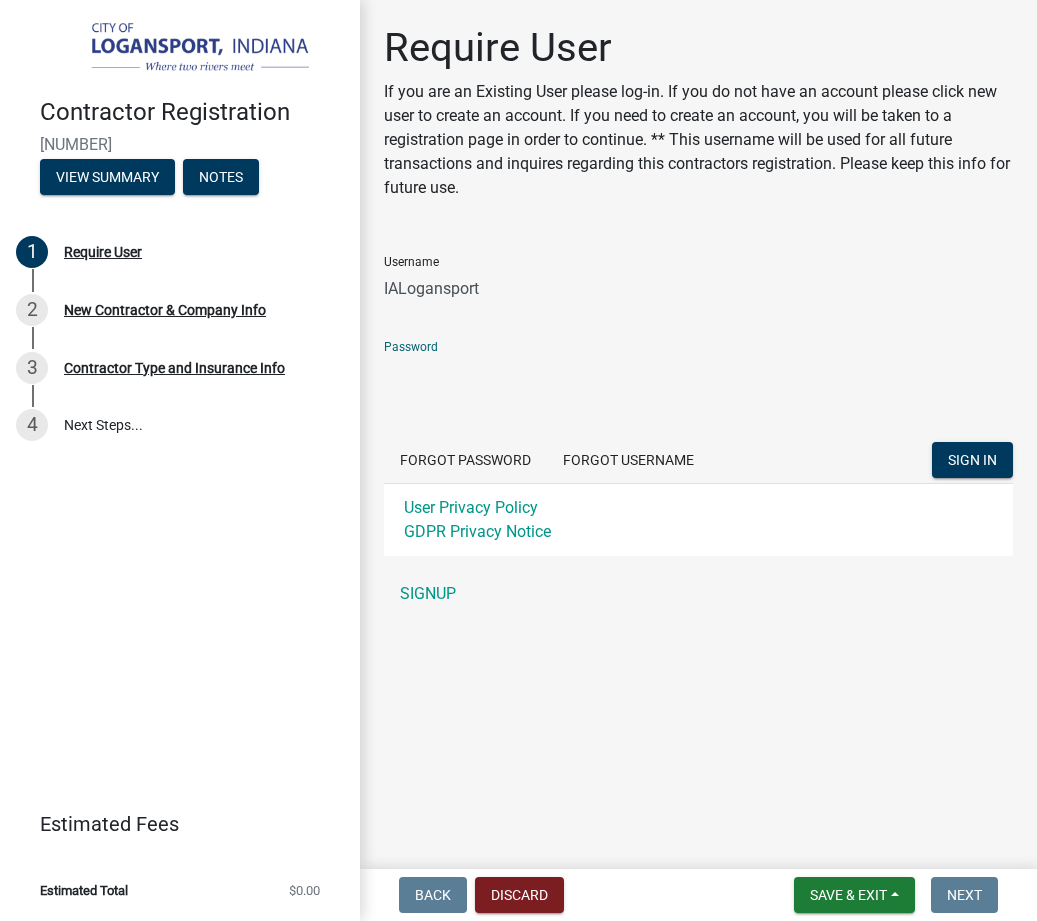 click on "SIGN IN" 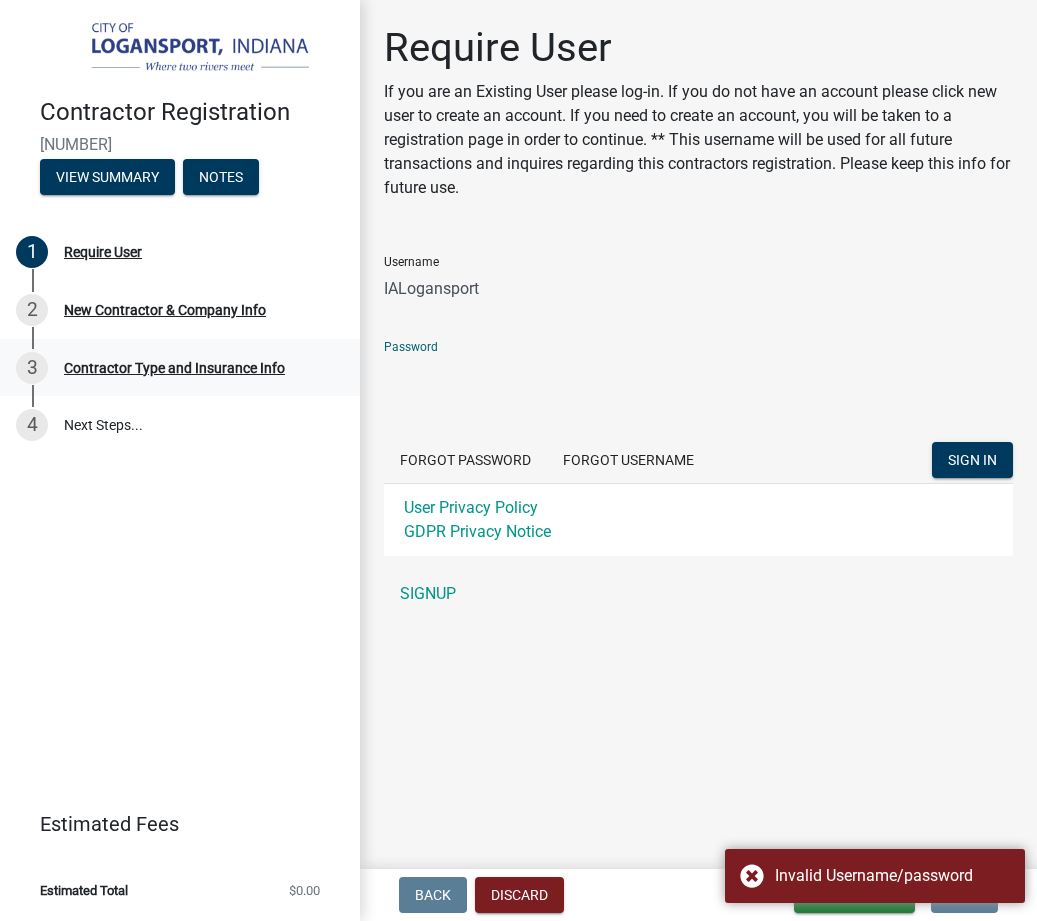 click on "Contractor Registration   460037   View Summary   Notes   1     Require User   2     New Contractor & Company Info   3     Contractor Type and Insurance Info   4   Next Steps...  Estimated Fees Estimated Total $0.00 Require User  If you are an Existing User please log-in.
If you do not have an account please click new user to create an account.  If you need to create an account, you will be taken to a registration page in order to continue.
** This username will be used for all future transactions and inquires regarding this contractors registration. Please keep this info for future use.
Username IALogansport Password  Forgot Password   Forgot Username  SIGN IN User Privacy Policy GDPR Privacy Notice SIGNUP" 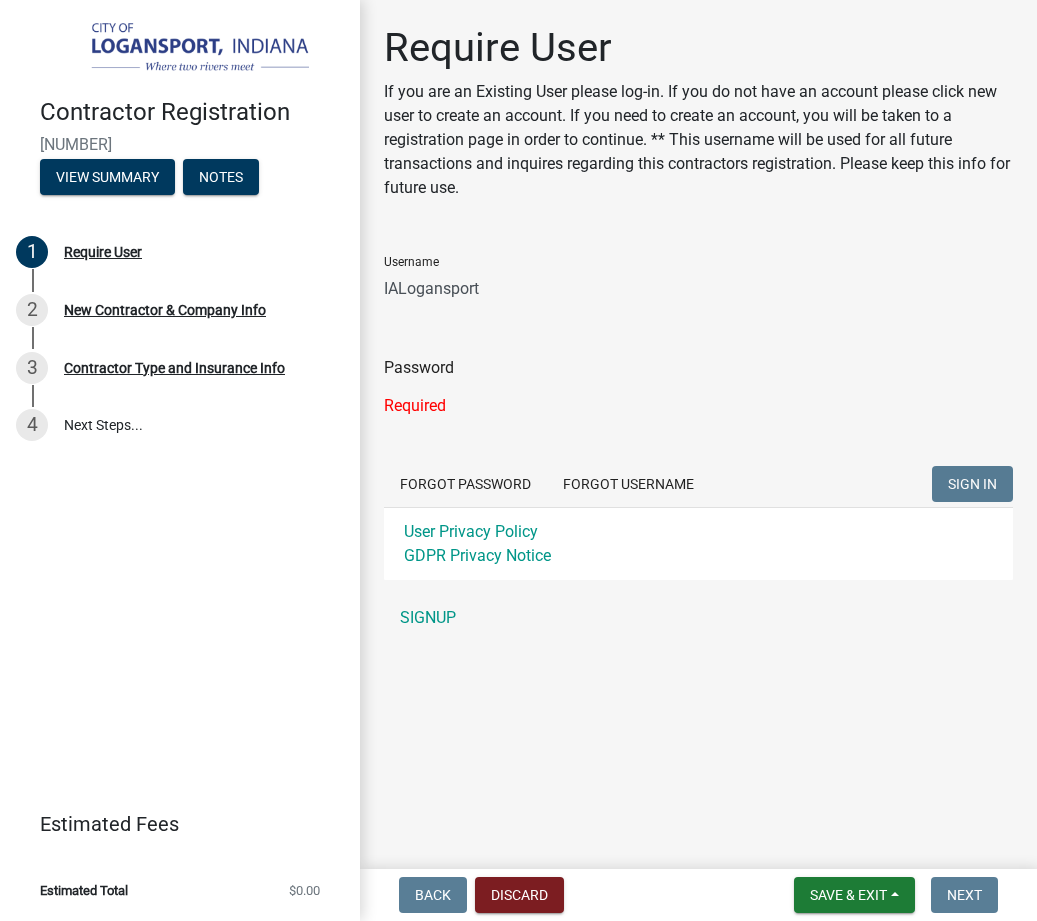 click on "Required" 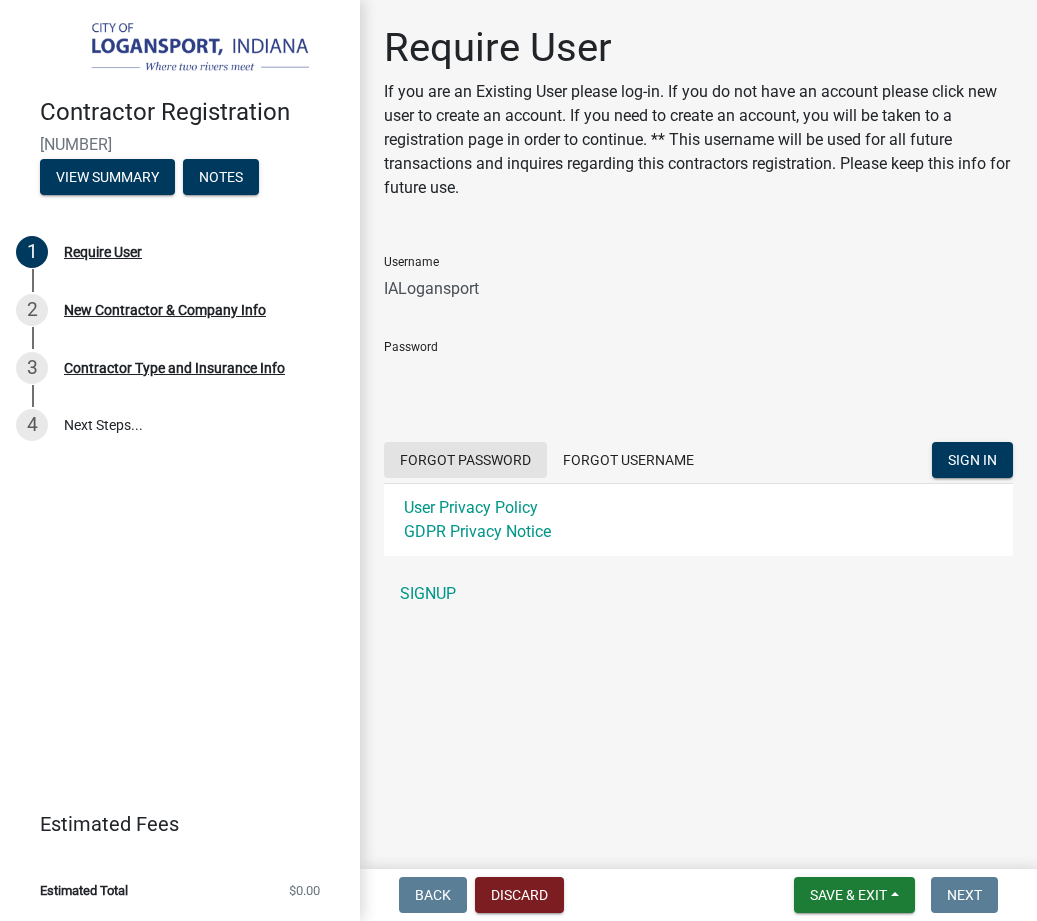 type 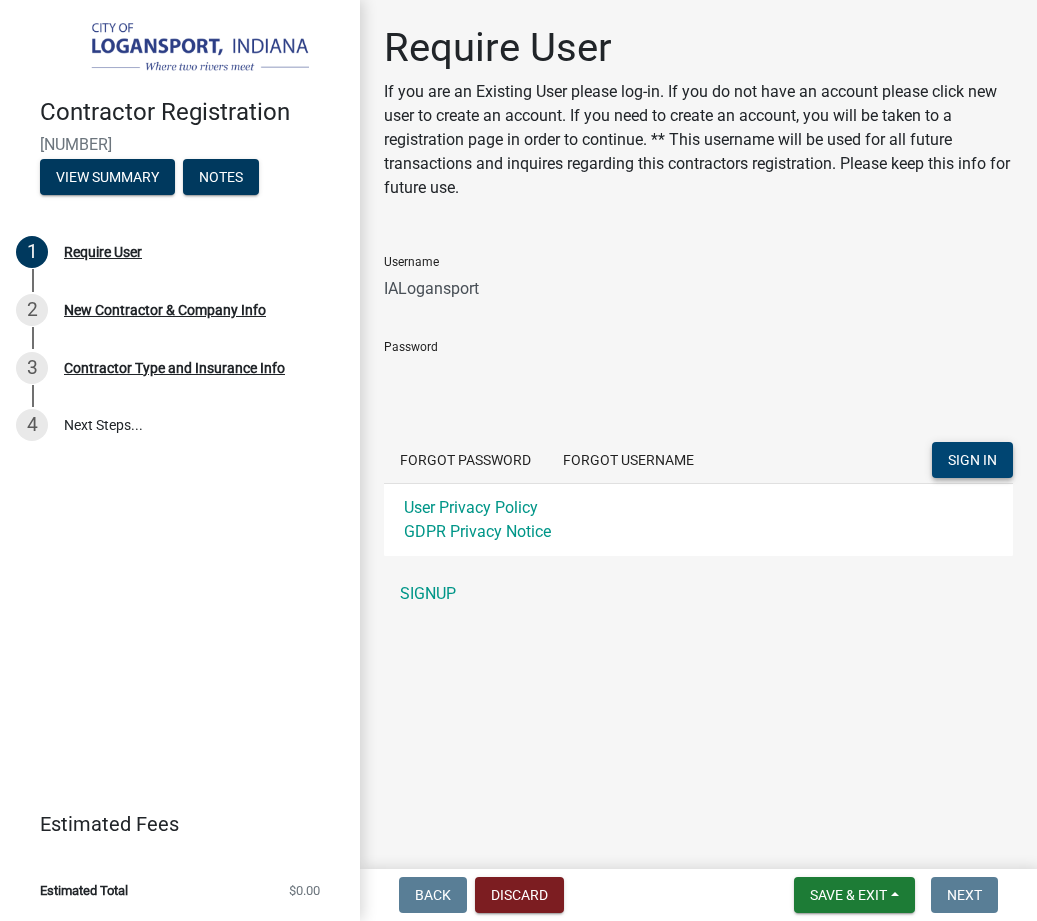 click on "SIGN IN" 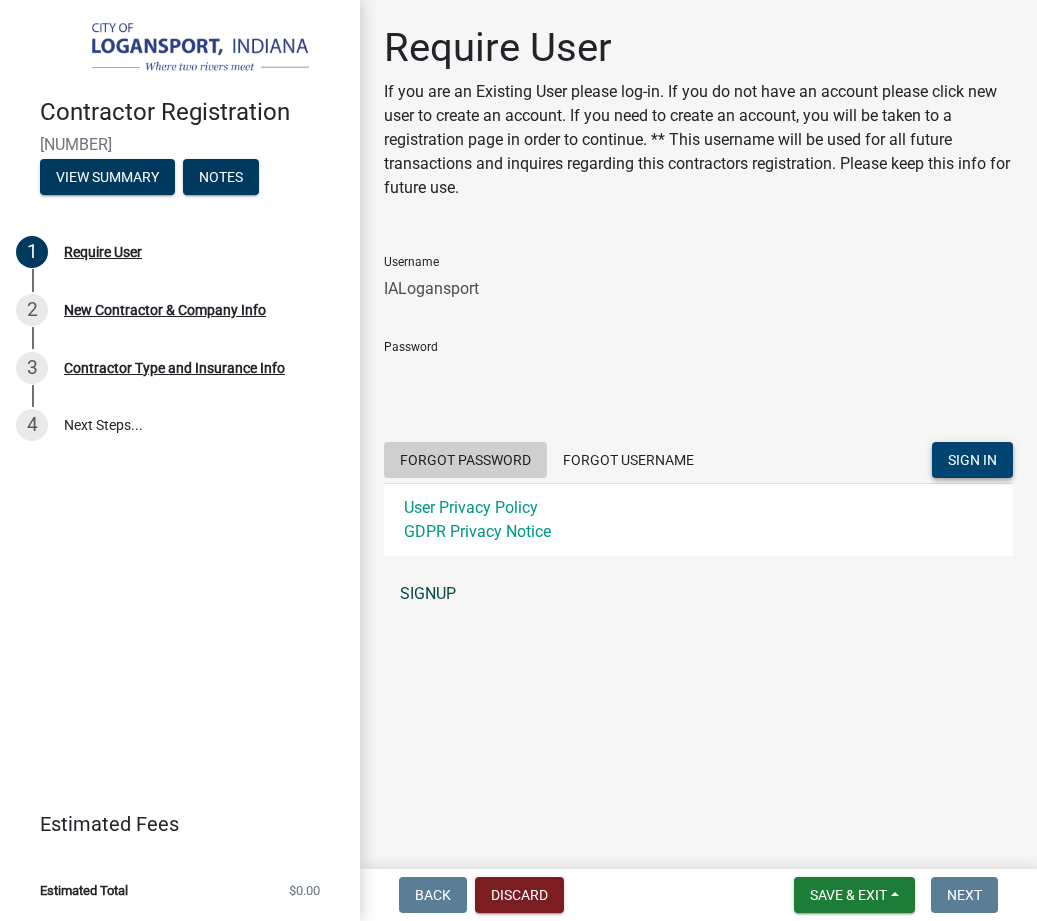 click on "Forgot Password" 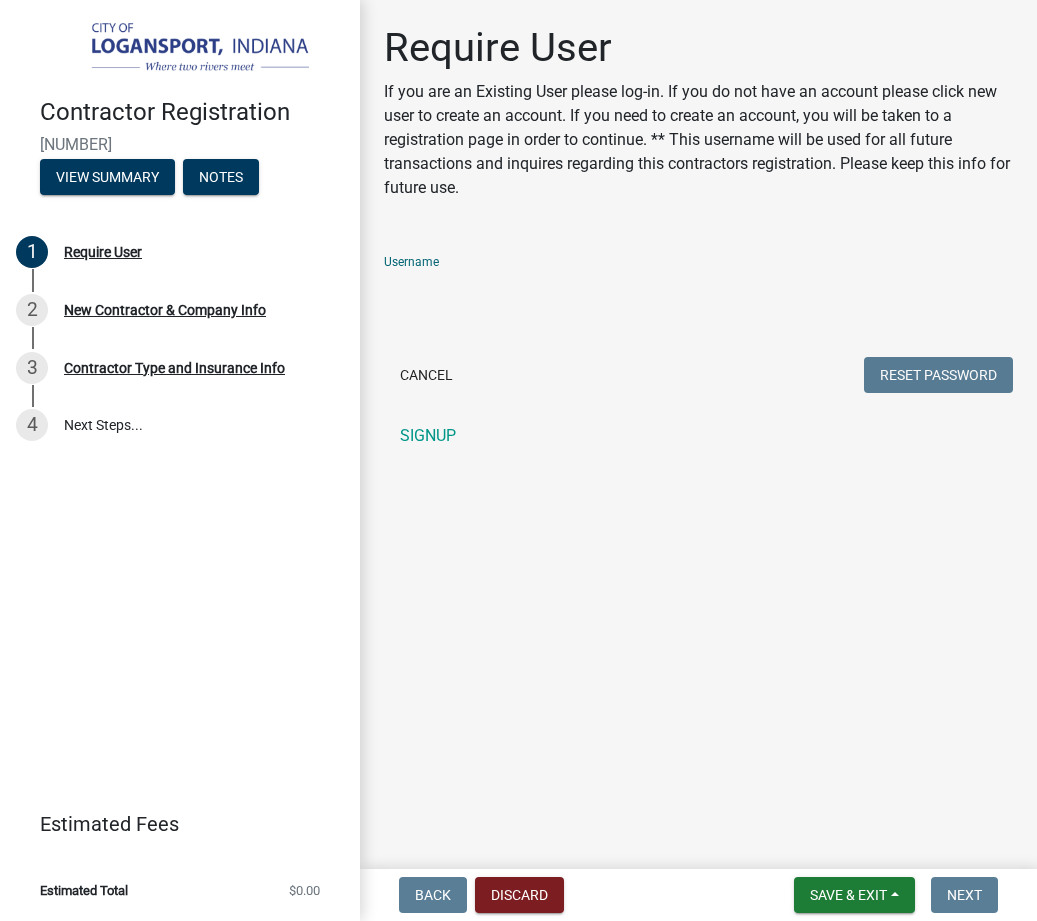 click on "Username" at bounding box center [698, 288] 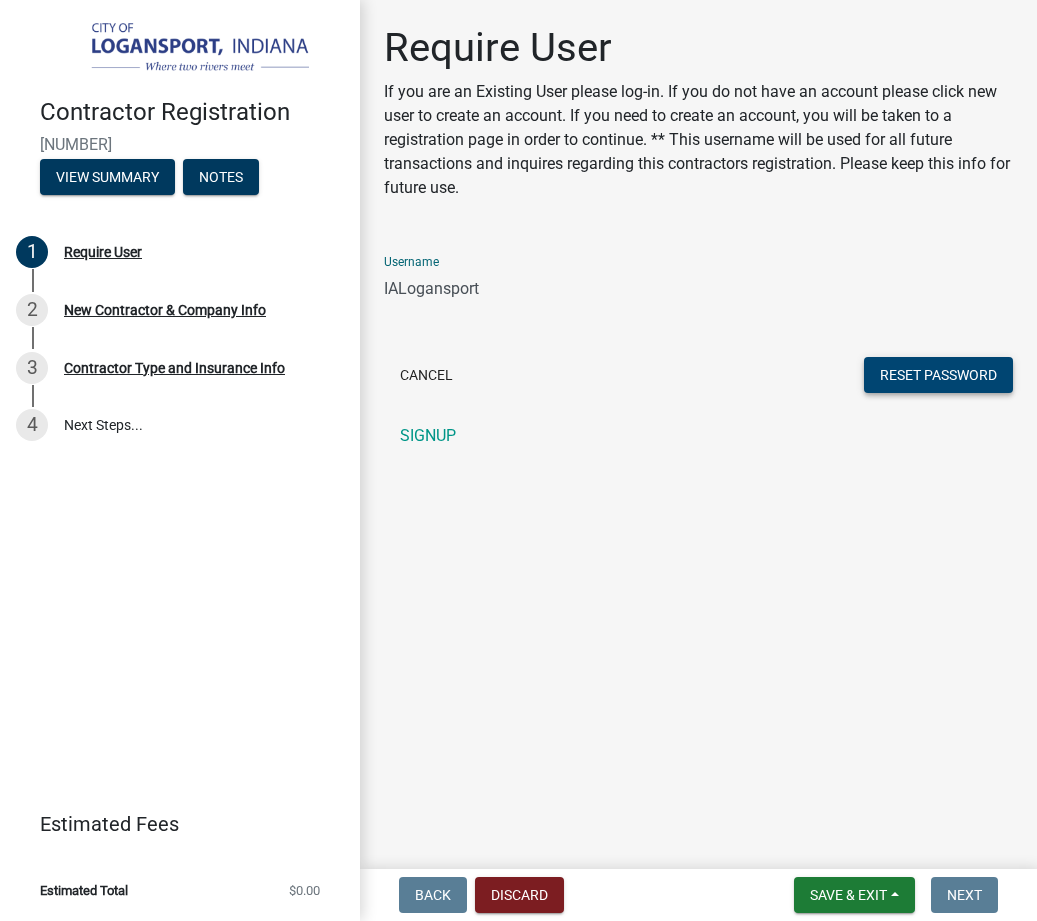 type on "IALogansport" 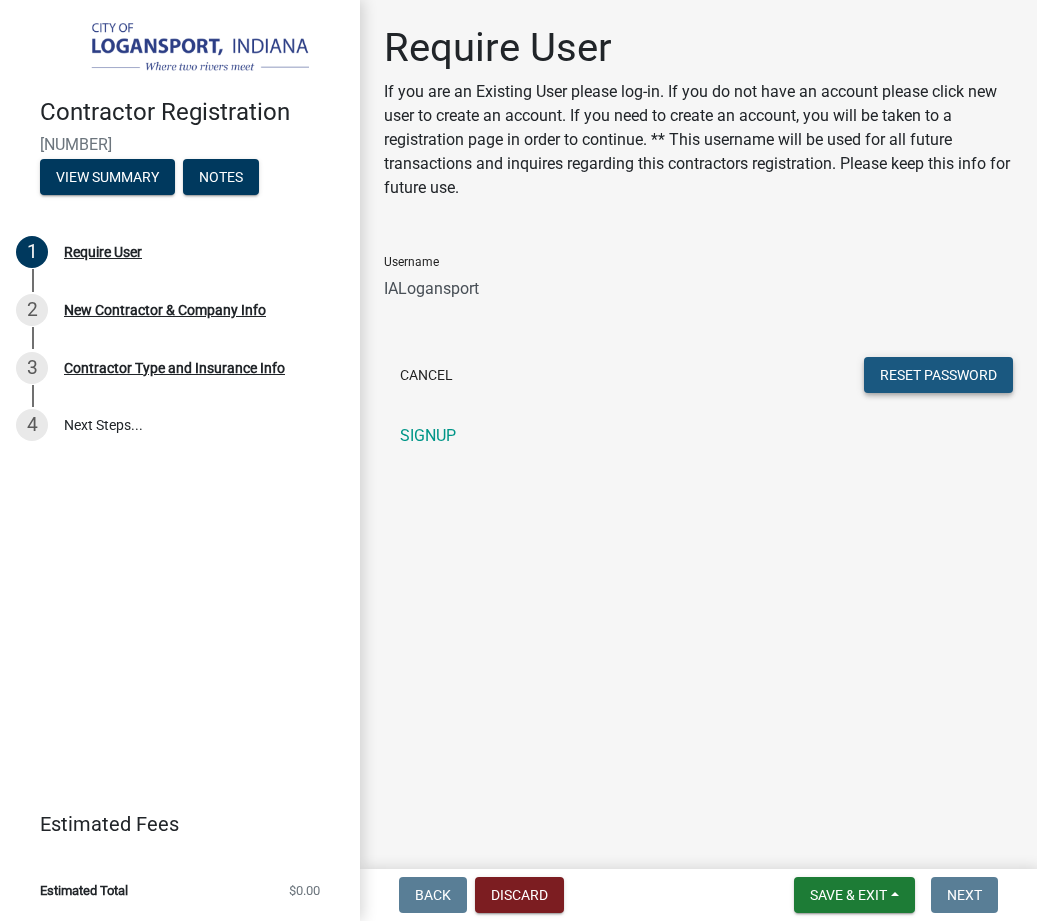 drag, startPoint x: 903, startPoint y: 369, endPoint x: 883, endPoint y: 366, distance: 20.22375 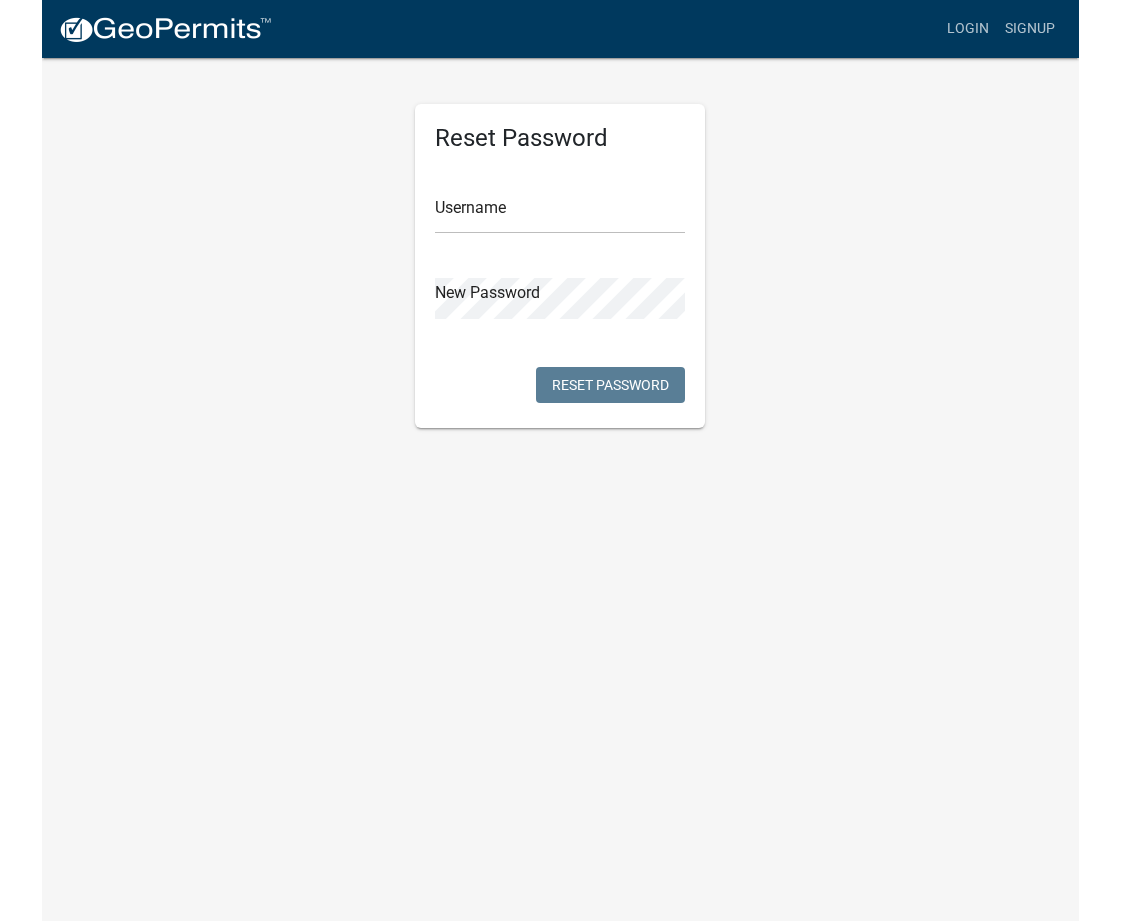 scroll, scrollTop: 0, scrollLeft: 0, axis: both 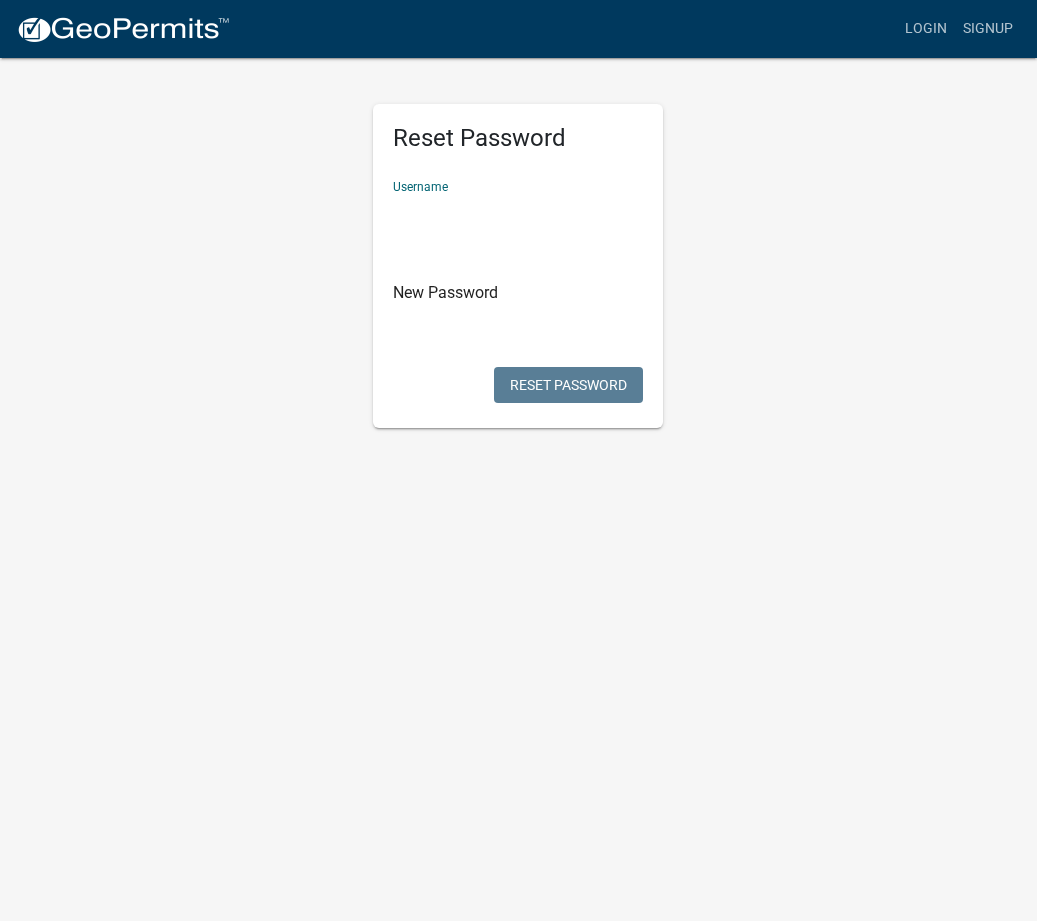 click at bounding box center [518, 213] 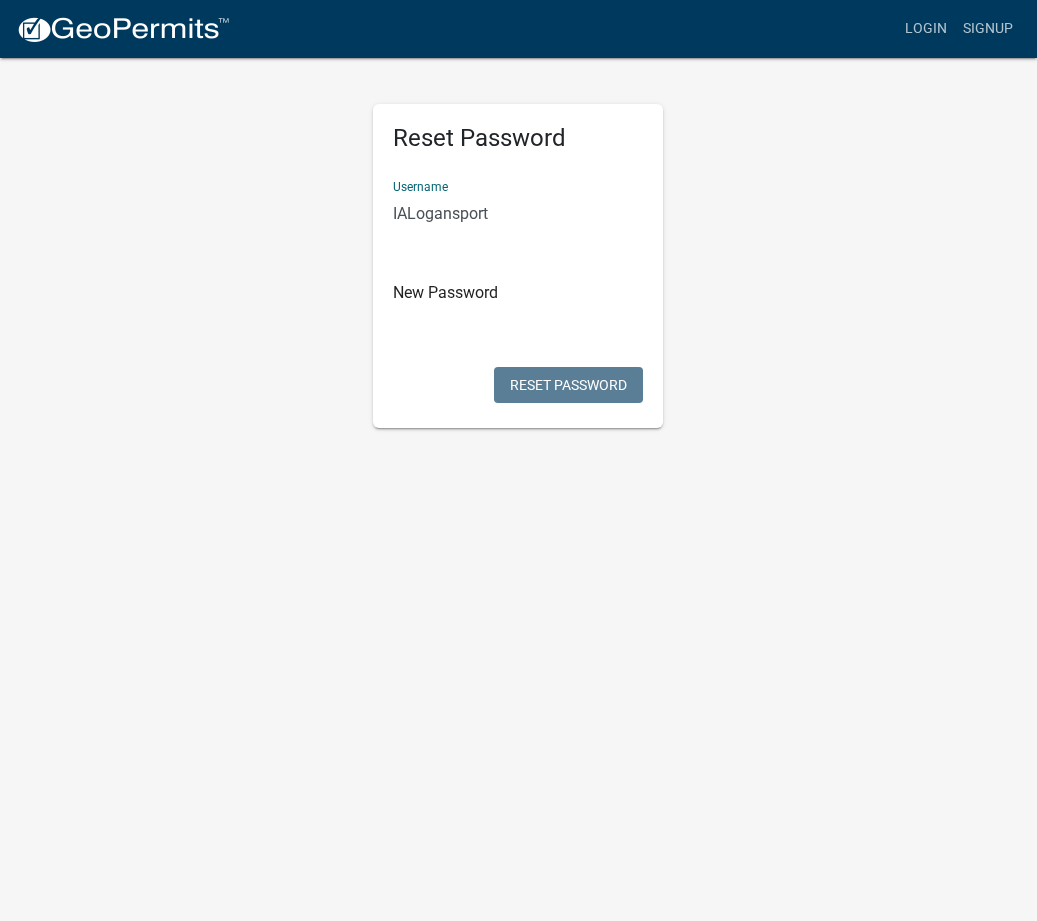 type on "IALogansport" 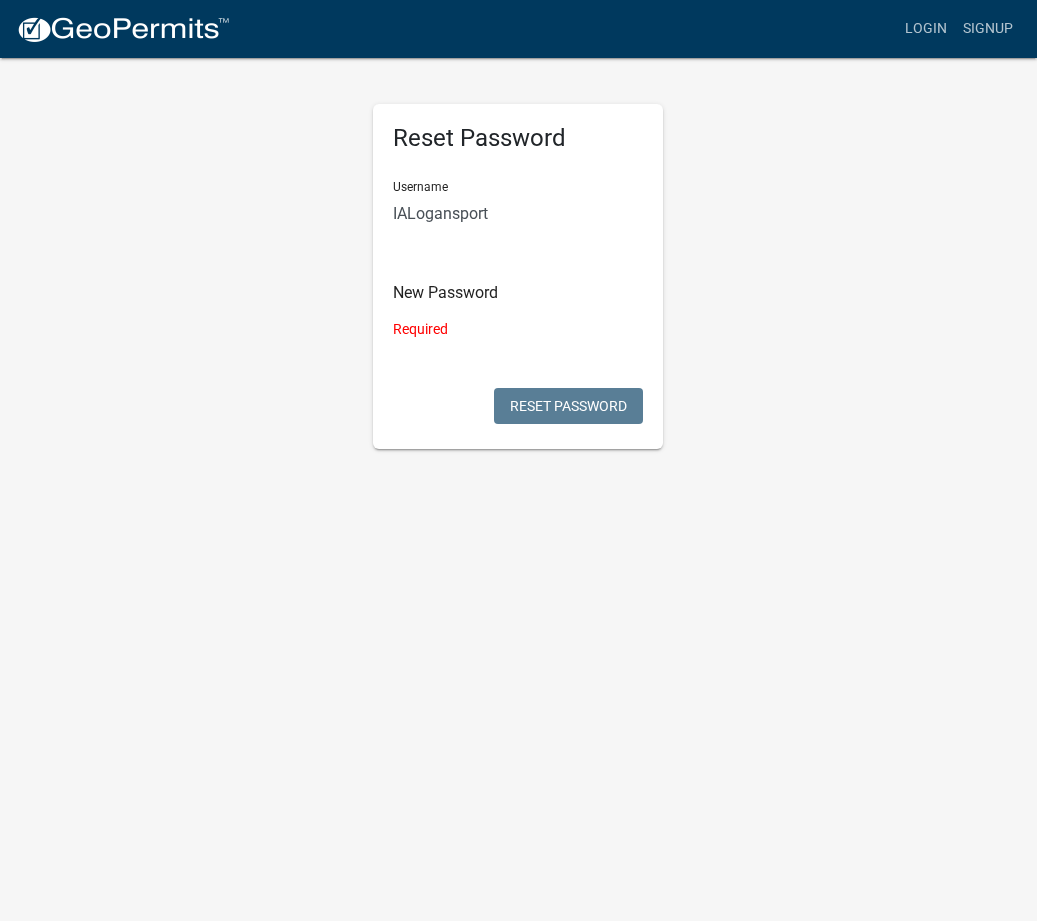 click on "Required" 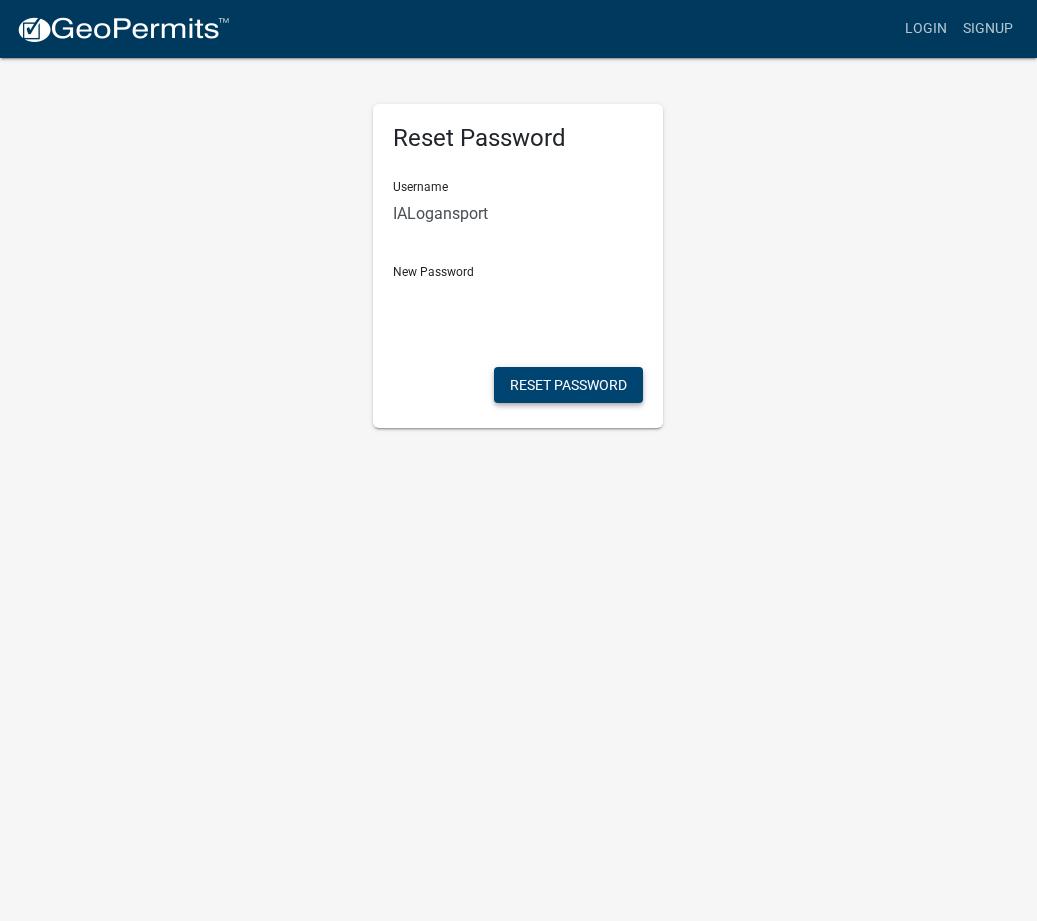type 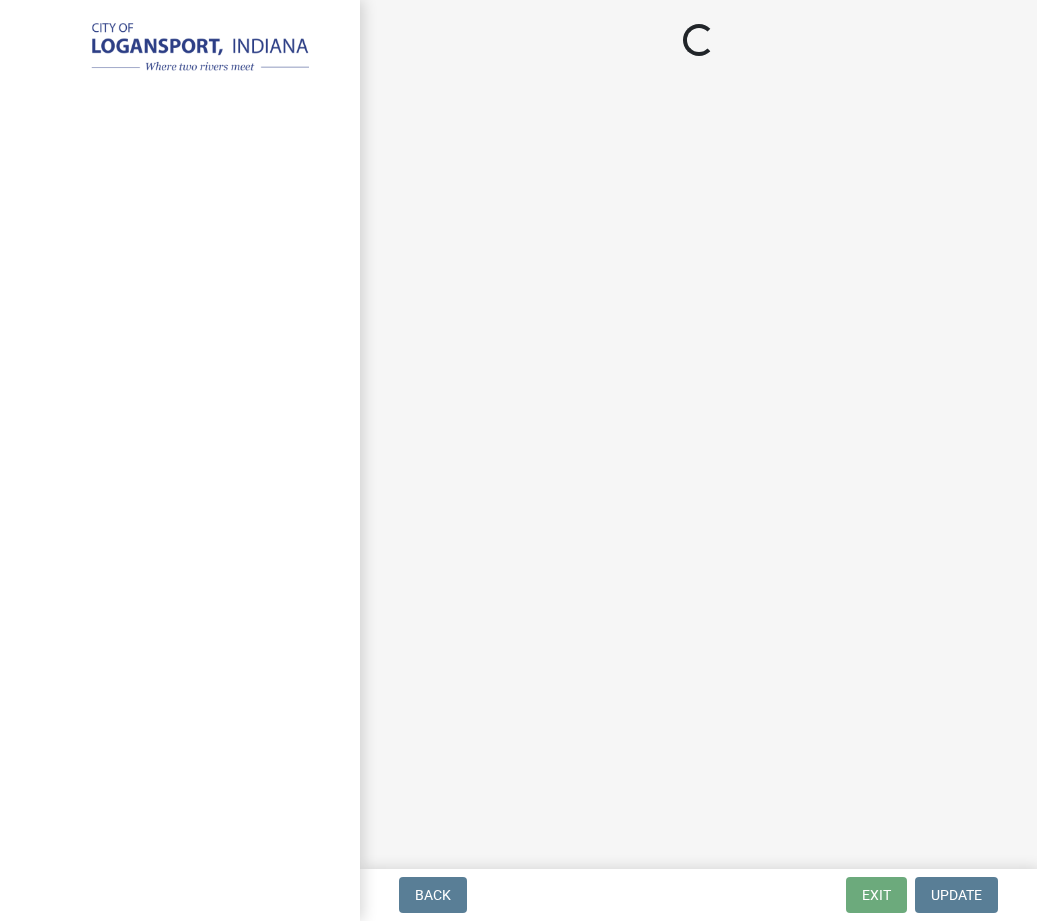 select on "IN" 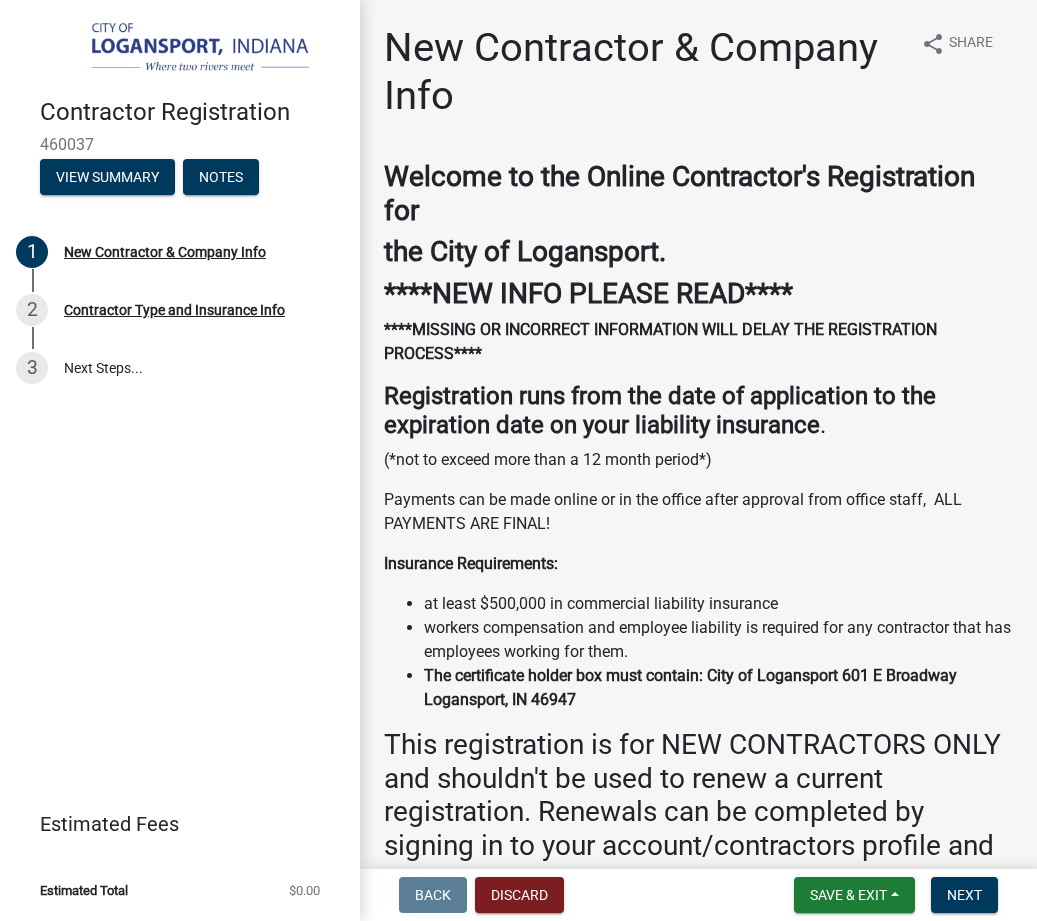 click on "Contractor Registration   460037   View Summary   Notes   1     New Contractor & Company Info   2     Contractor Type and Insurance Info   3   Next Steps...  Estimated Fees Estimated Total $0.00" at bounding box center [180, 460] 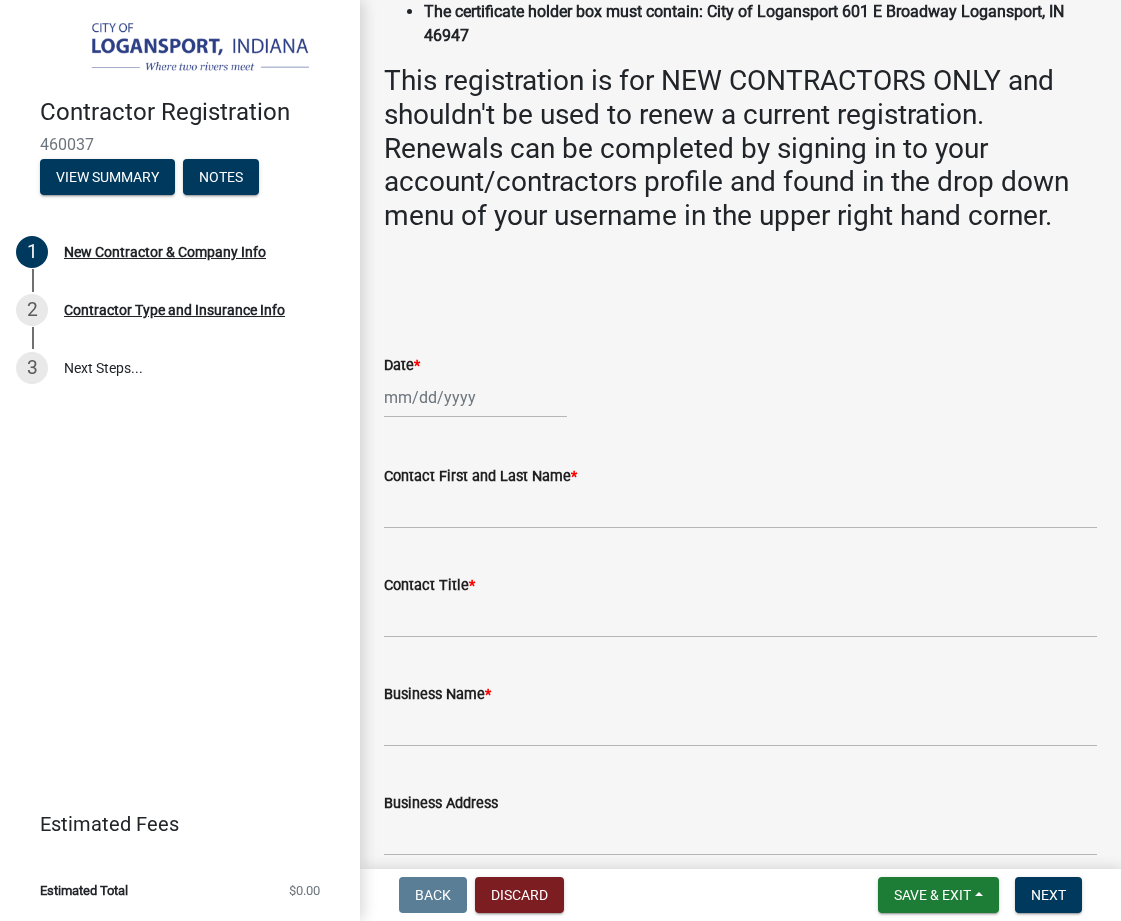 scroll, scrollTop: 600, scrollLeft: 0, axis: vertical 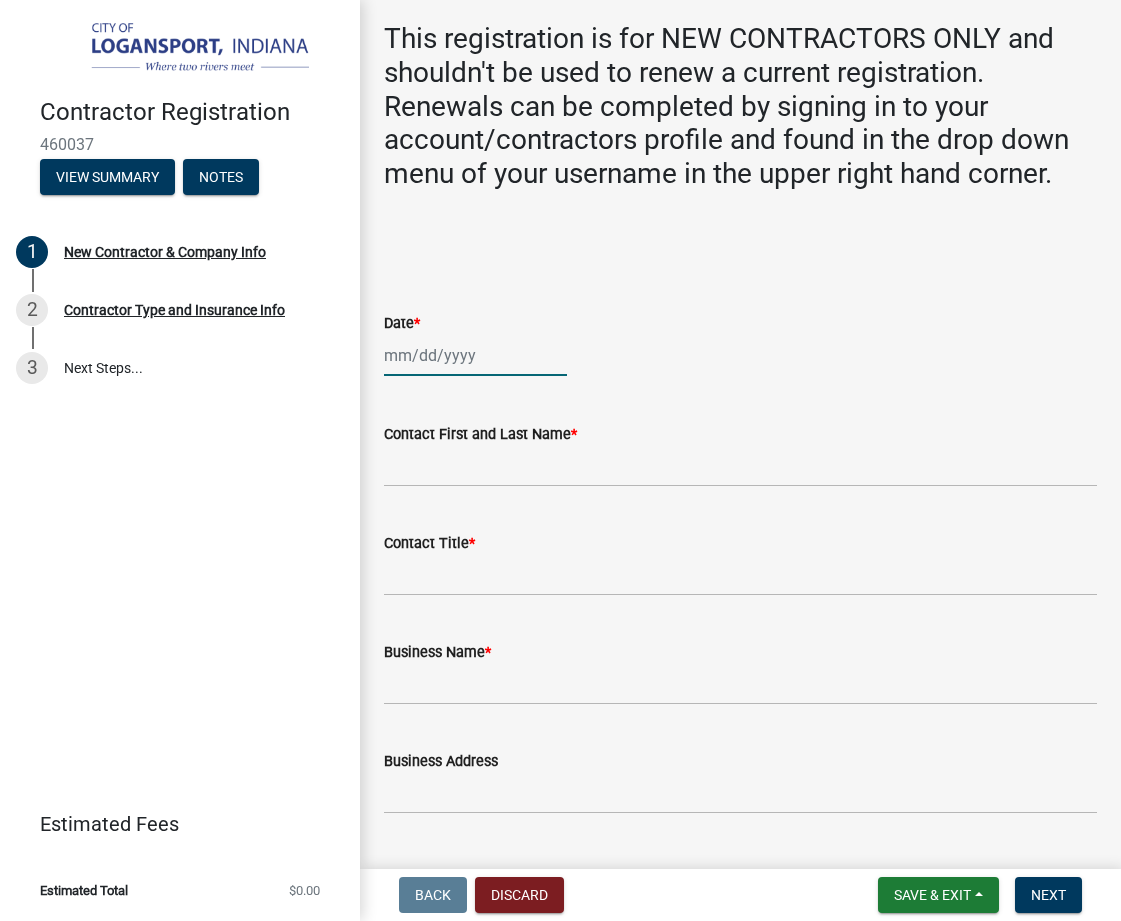 click 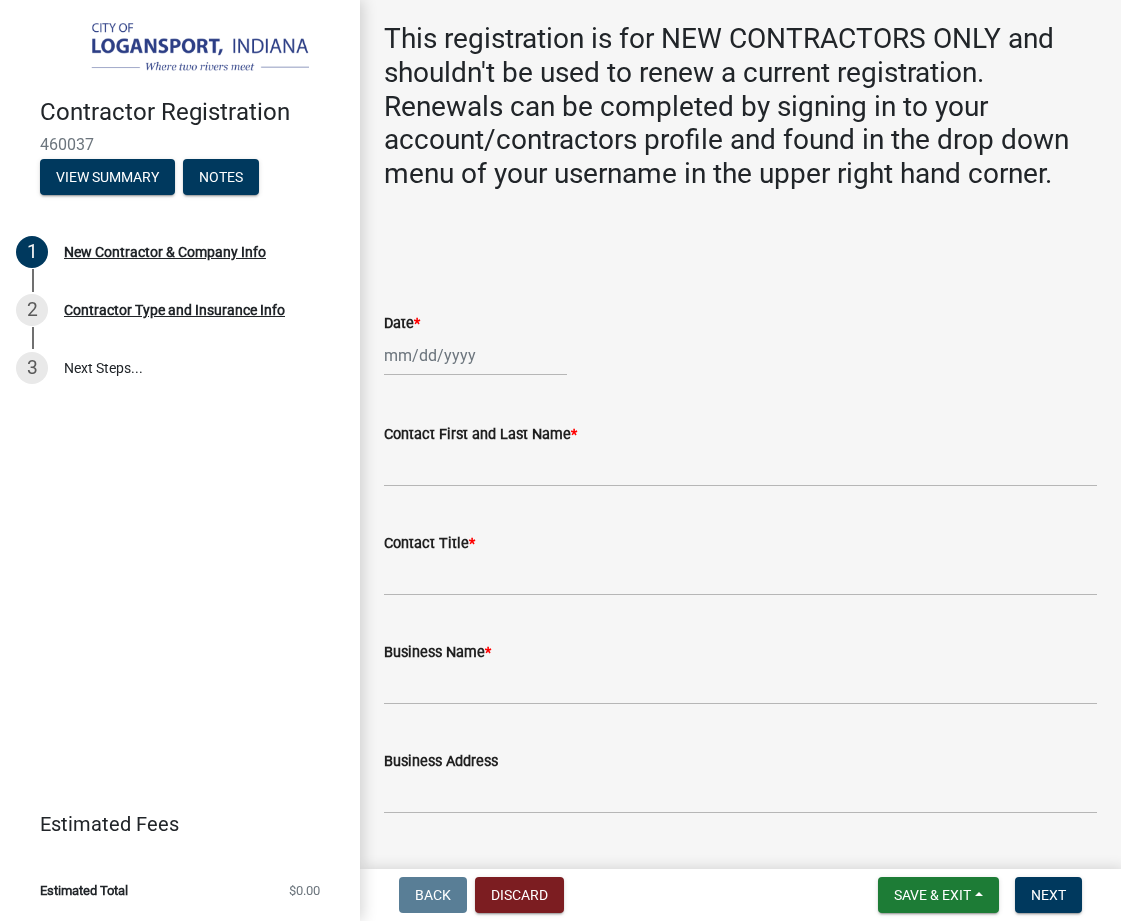 select on "8" 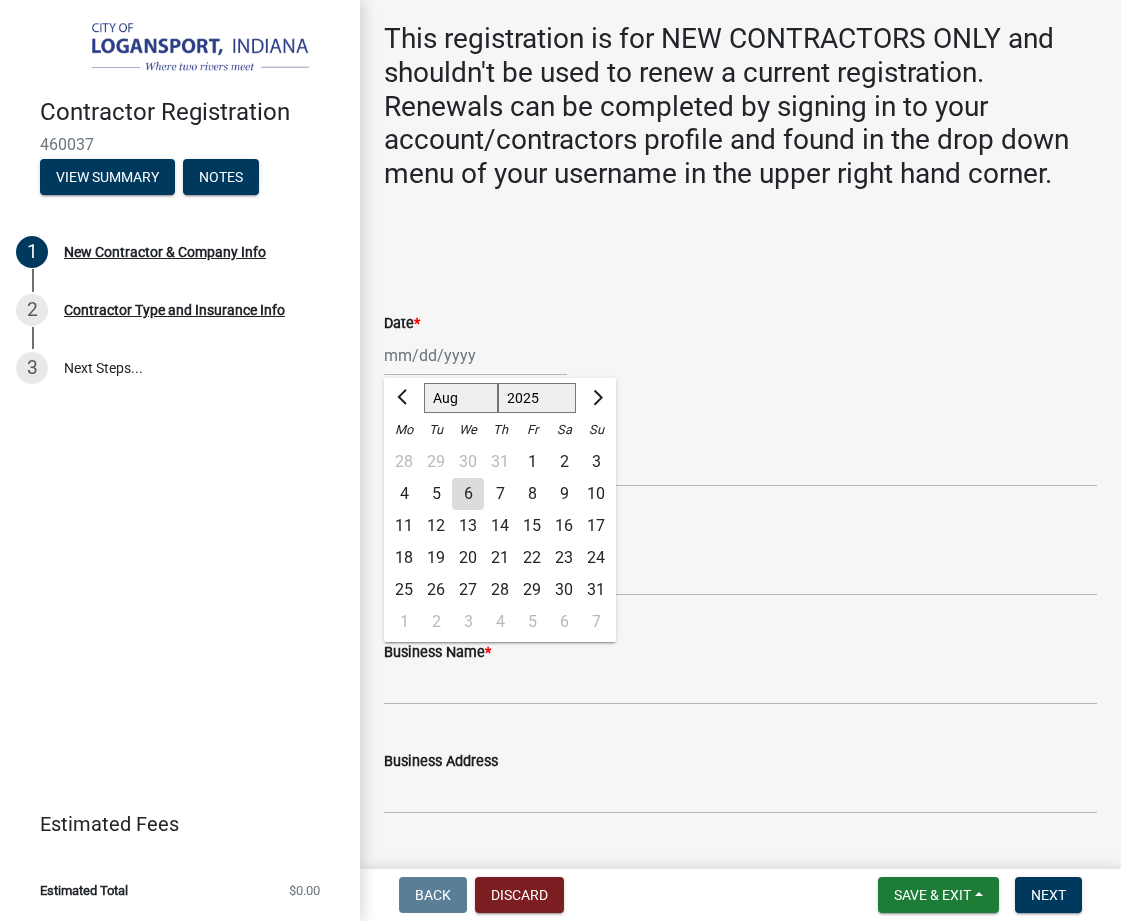 click on "6" 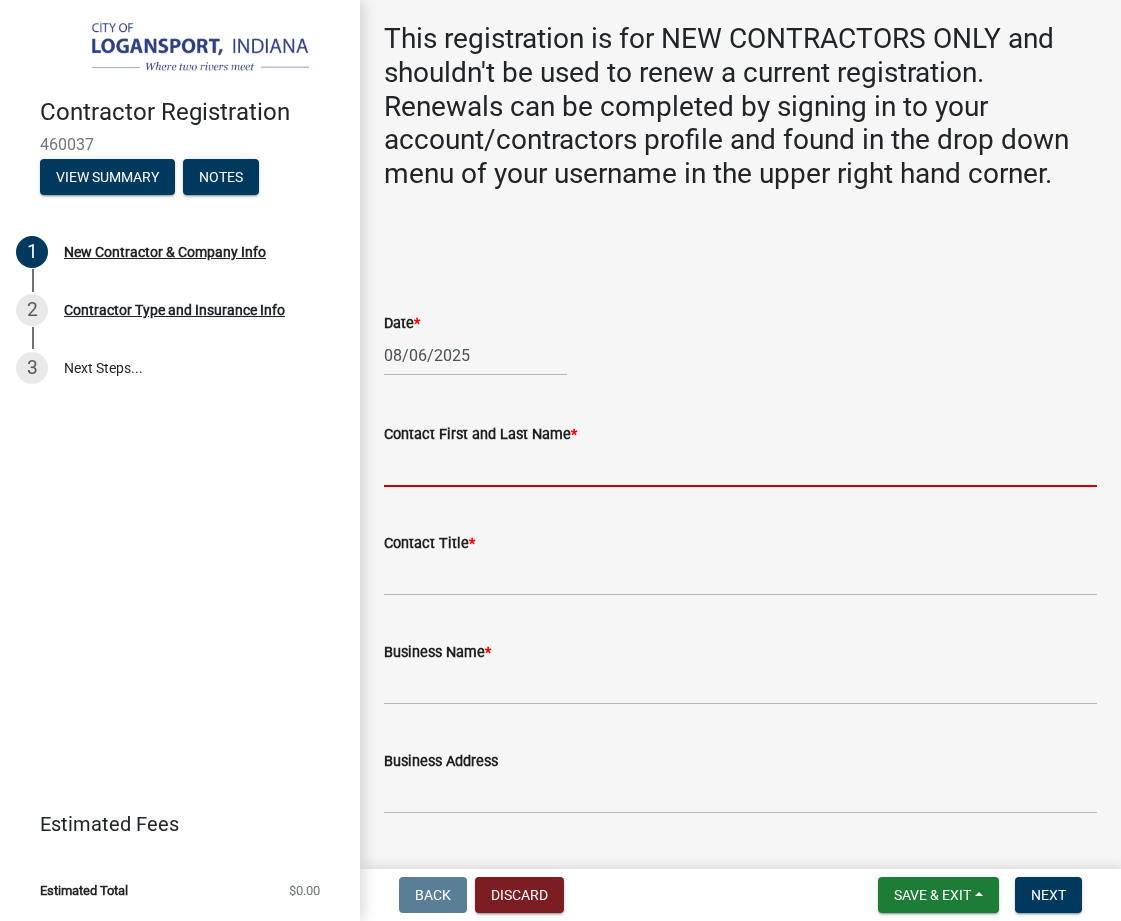 click on "Contact First and Last Name  *" at bounding box center [740, 466] 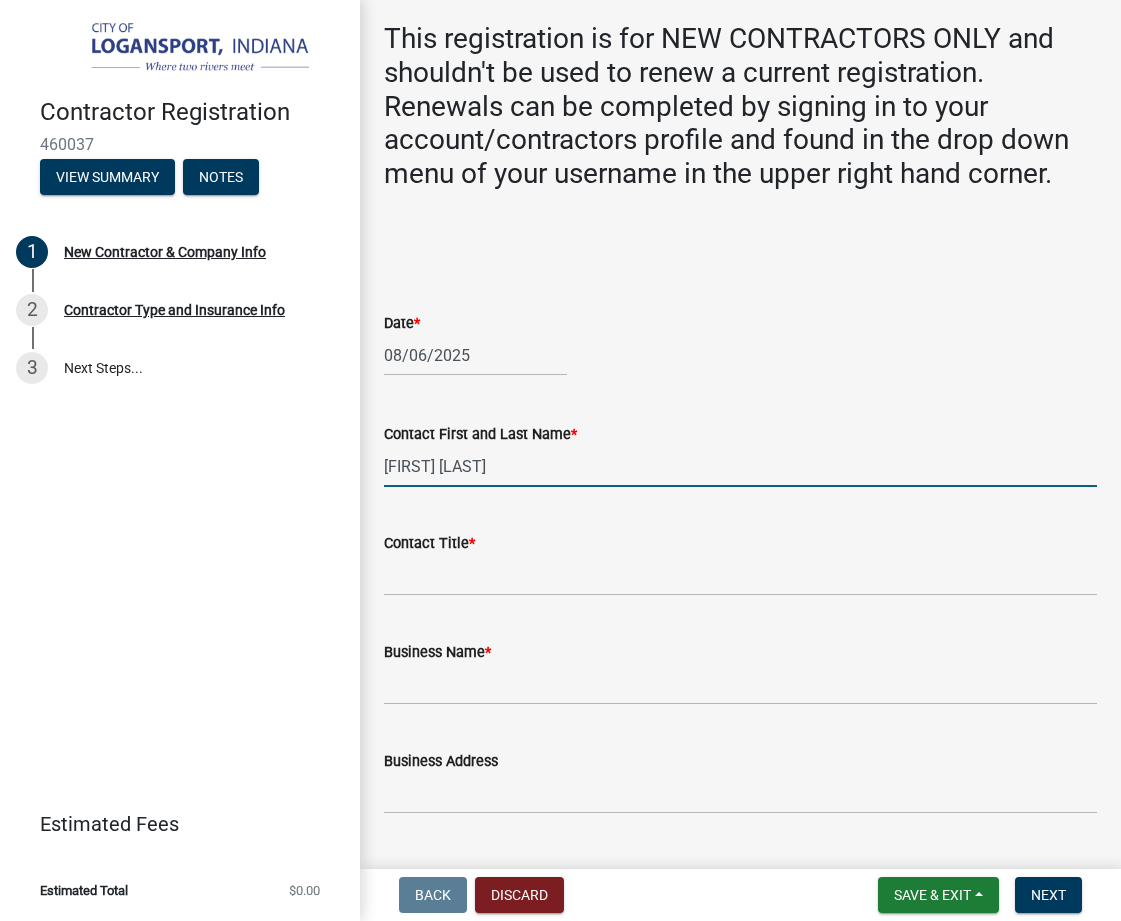 type on "[FIRST] [LAST]" 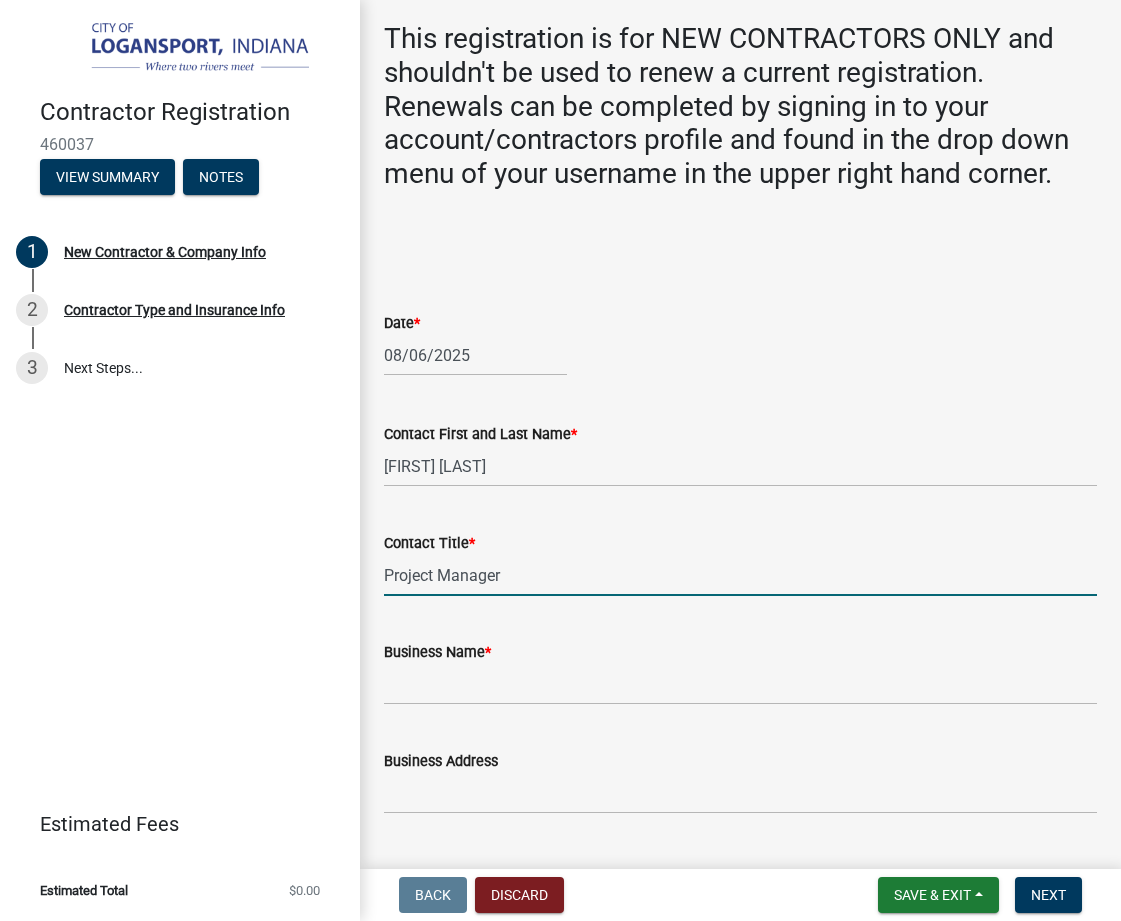 type on "Project Manager" 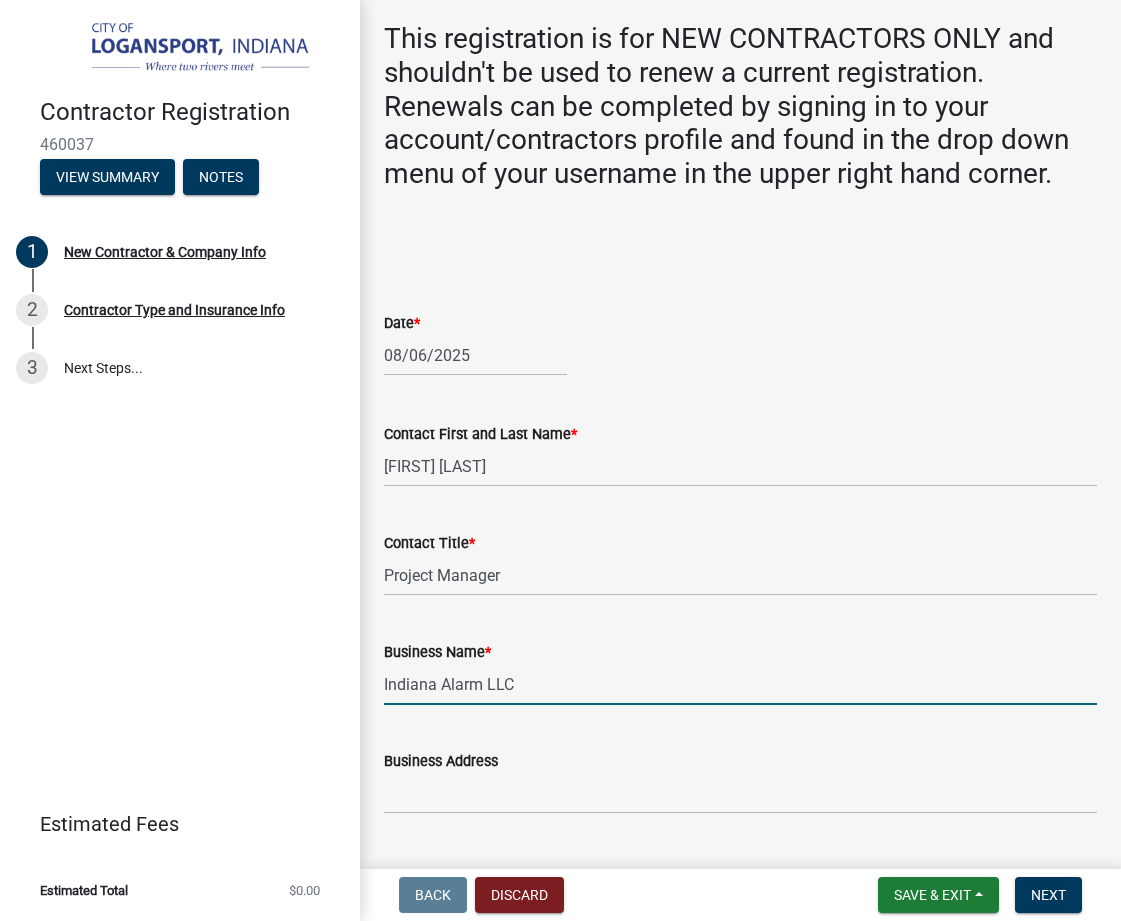 type on "Indiana Alarm LLC" 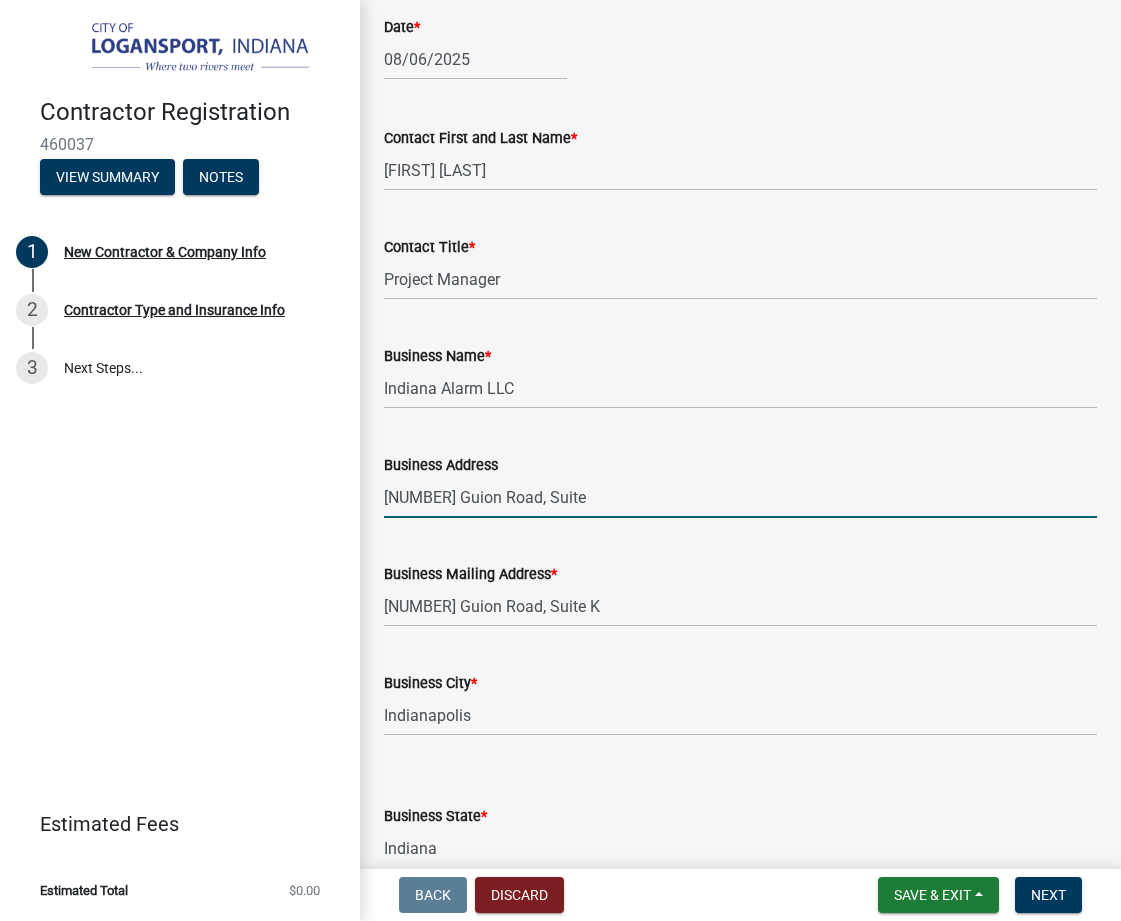 scroll, scrollTop: 900, scrollLeft: 0, axis: vertical 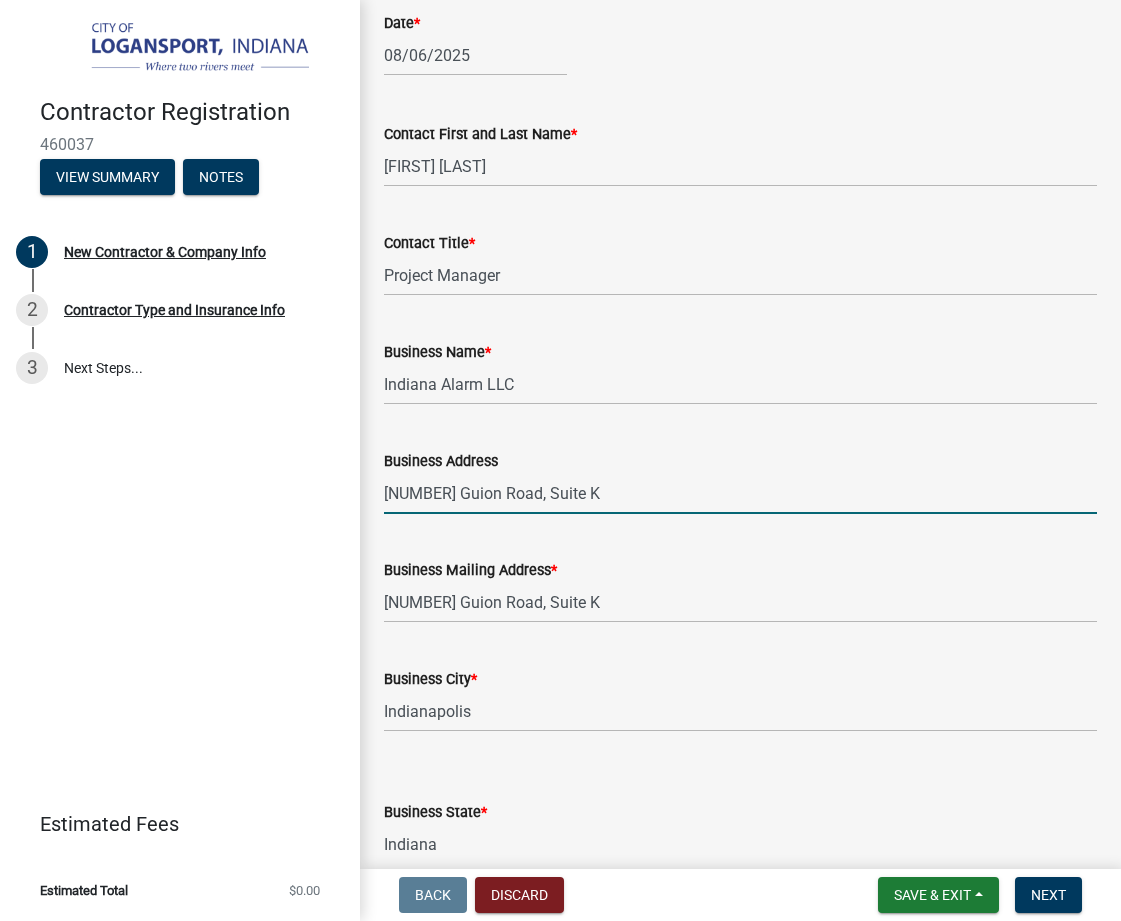 type on "[NUMBER] Guion Road, Suite K" 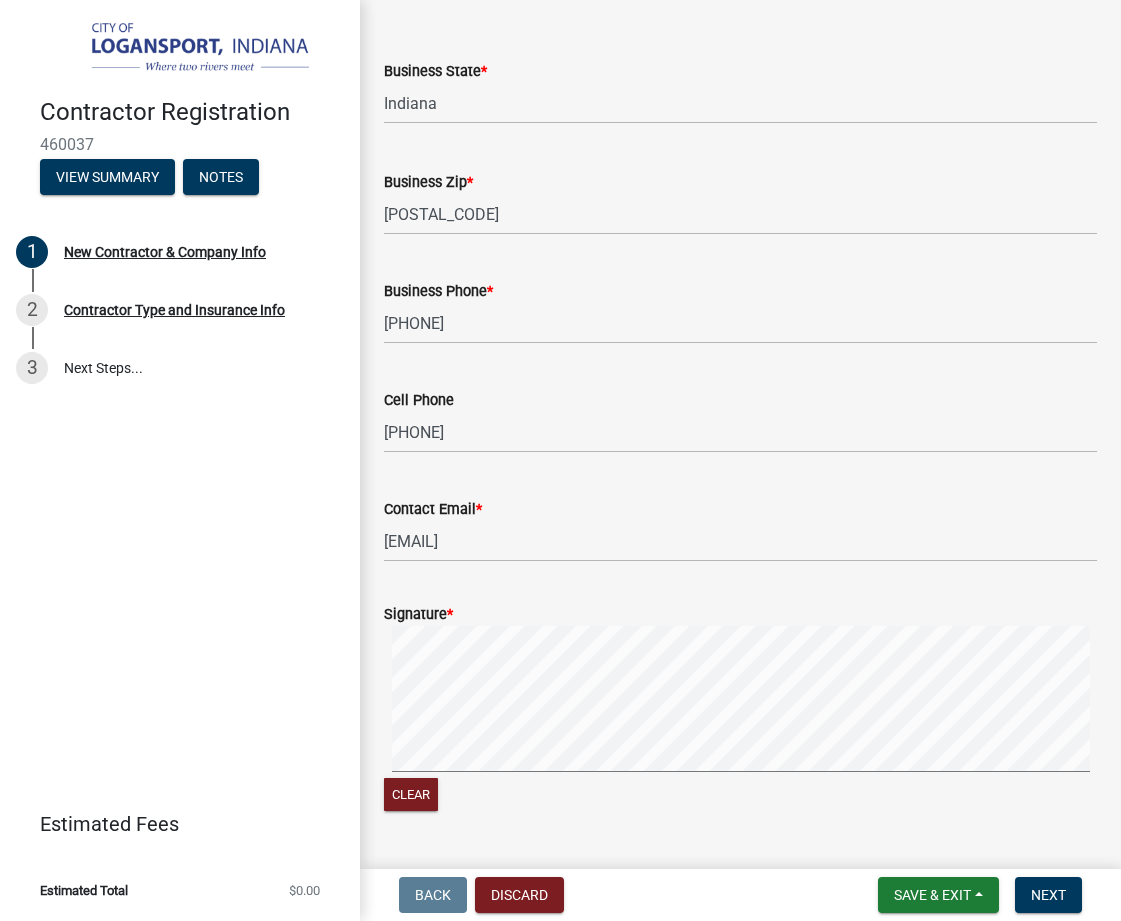scroll, scrollTop: 1692, scrollLeft: 0, axis: vertical 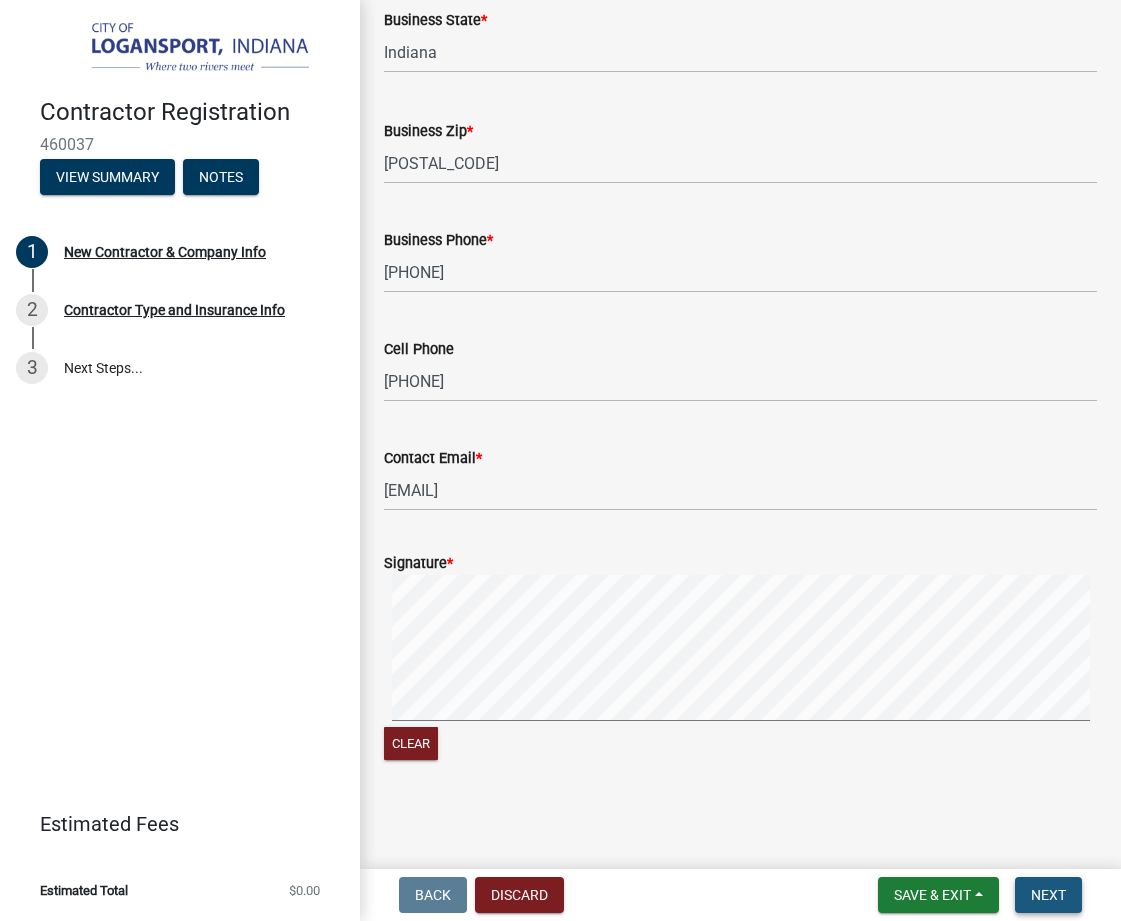 drag, startPoint x: 1066, startPoint y: 897, endPoint x: 919, endPoint y: 801, distance: 175.5705 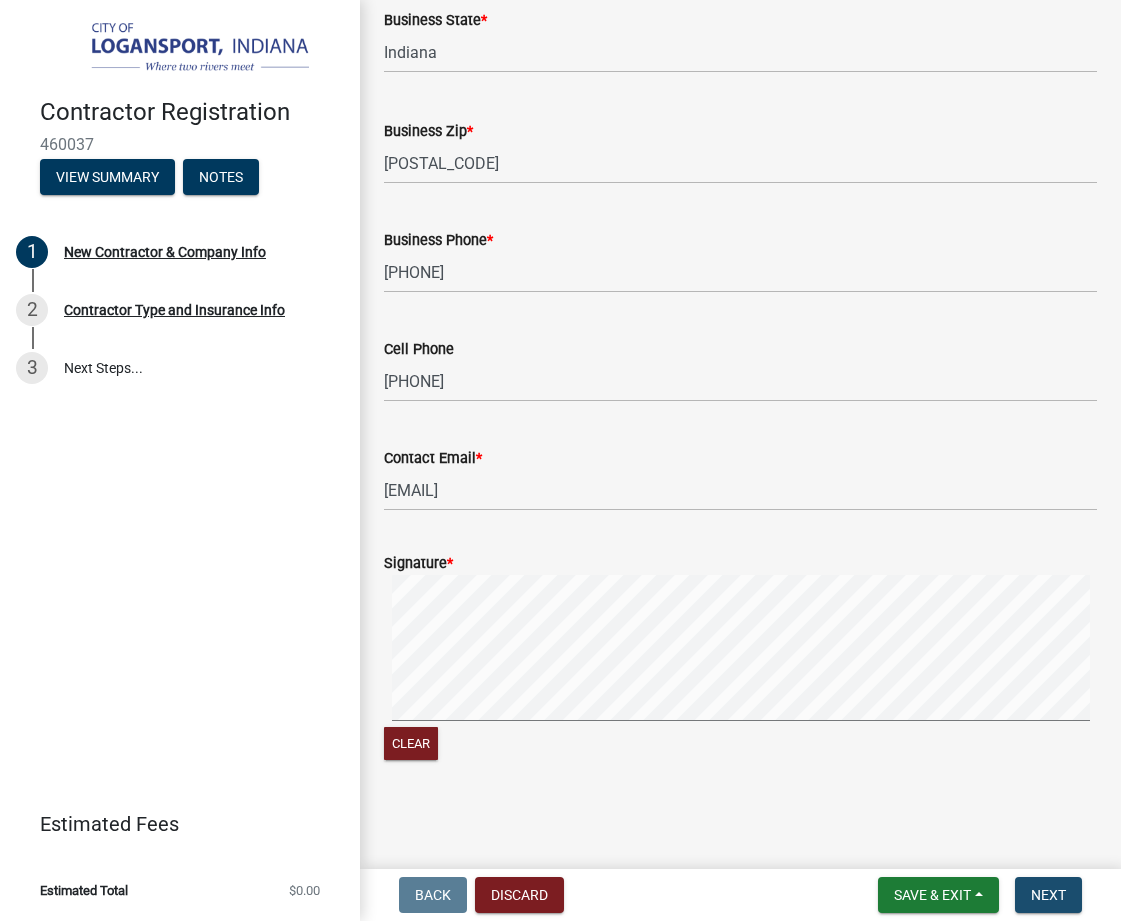 scroll, scrollTop: 0, scrollLeft: 0, axis: both 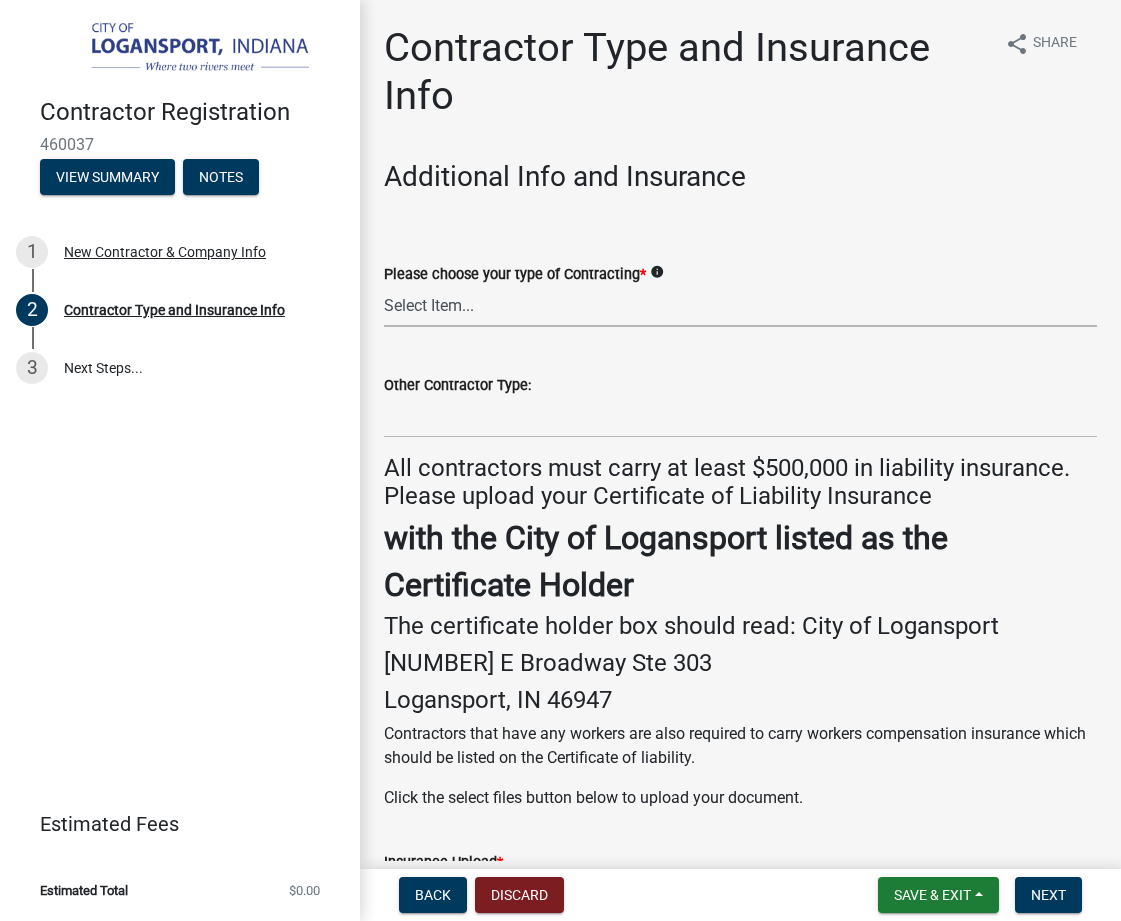 click on "Select Item...   Plumber   General   HVAC   Roofer   Tree Service   Demo   Other" at bounding box center (740, 306) 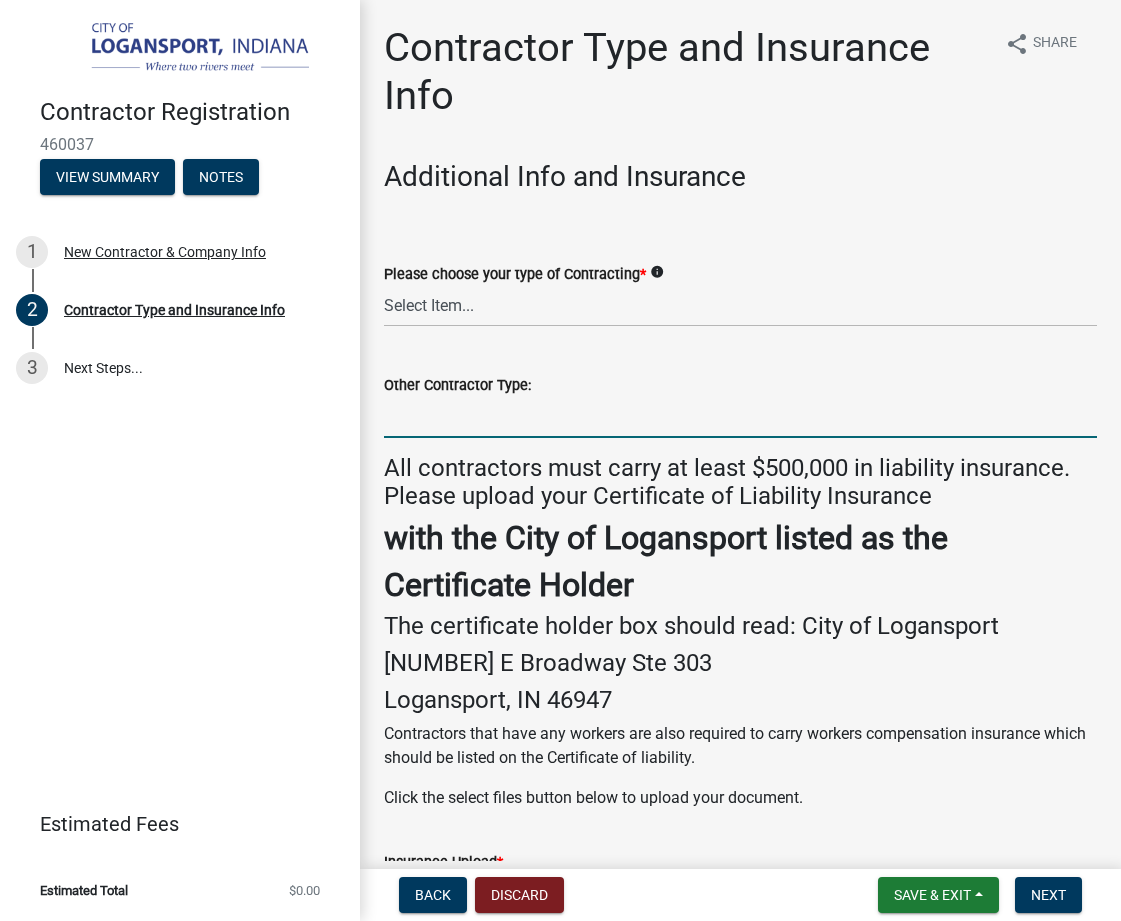 click on "Other Contractor Type:" at bounding box center (740, 417) 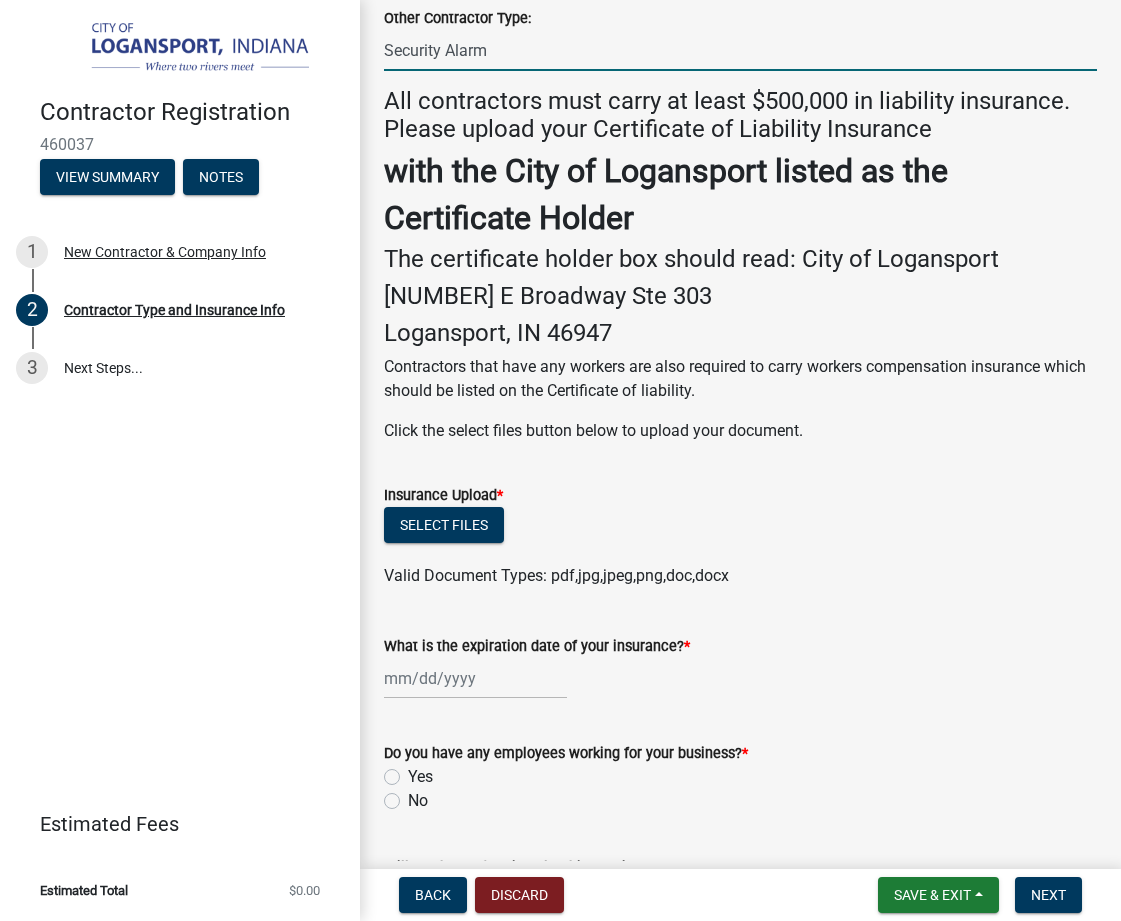 scroll, scrollTop: 529, scrollLeft: 0, axis: vertical 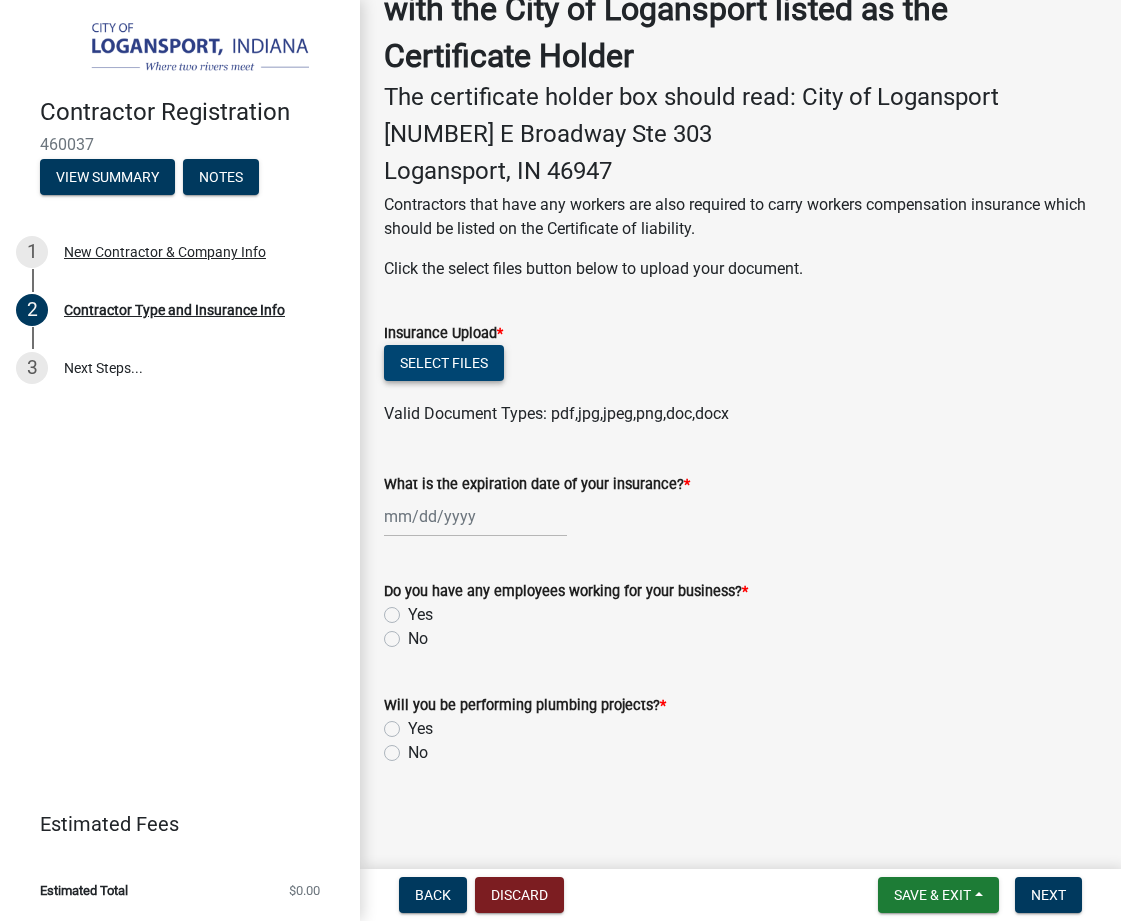 type on "Security Alarm" 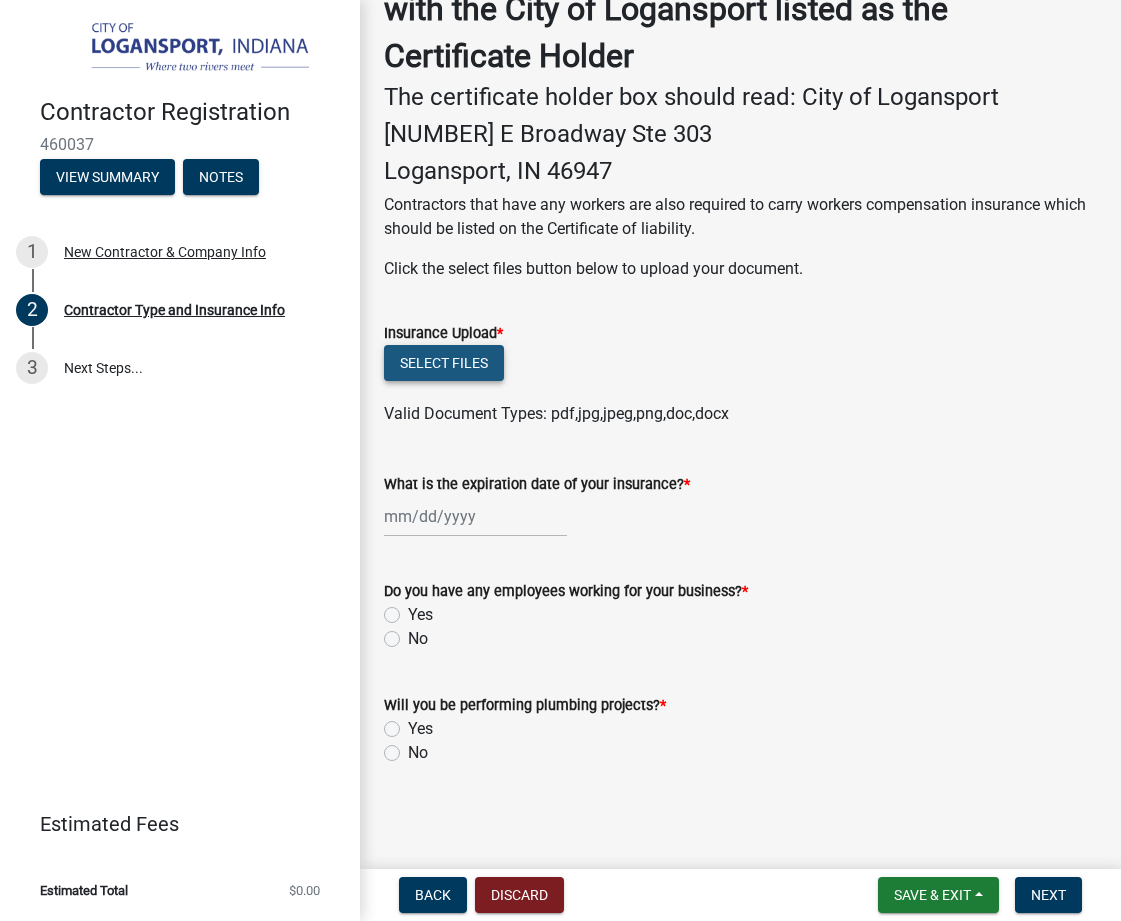 click on "Select files" 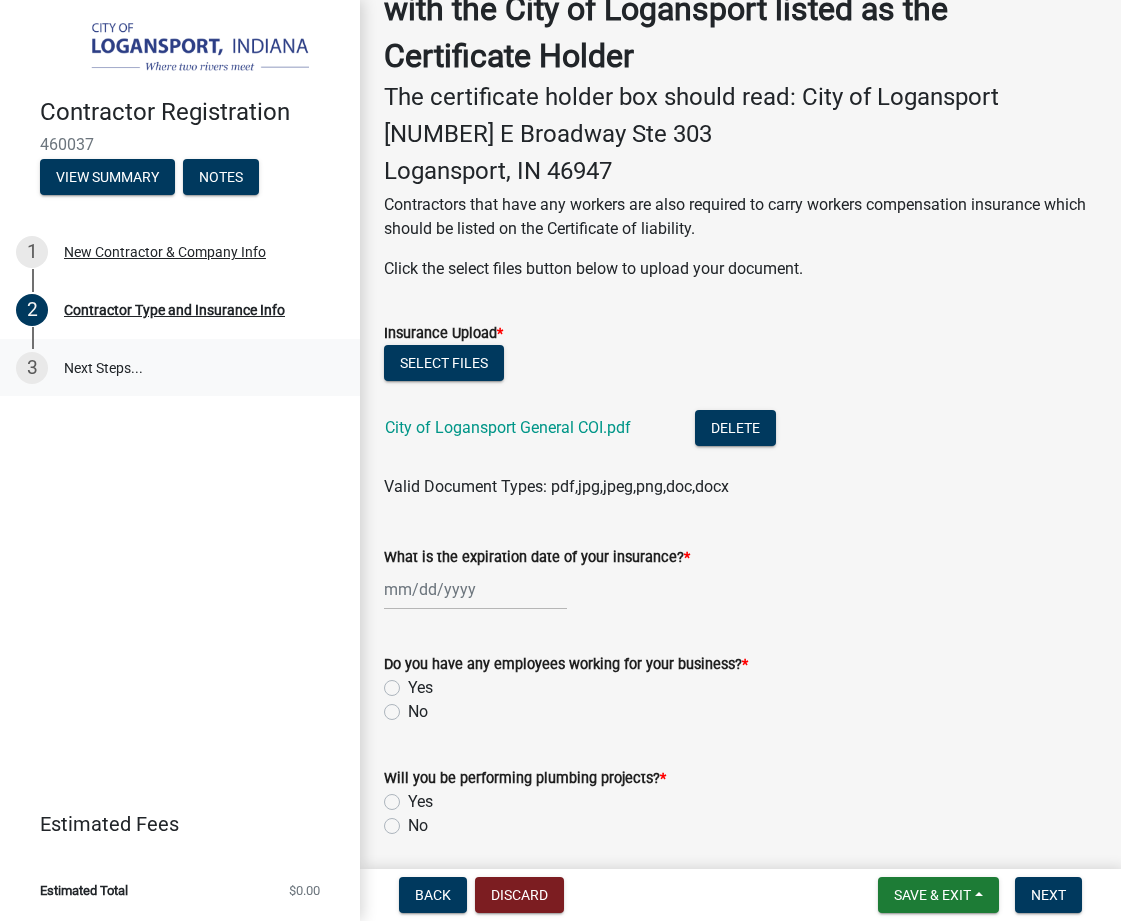 scroll, scrollTop: 0, scrollLeft: 0, axis: both 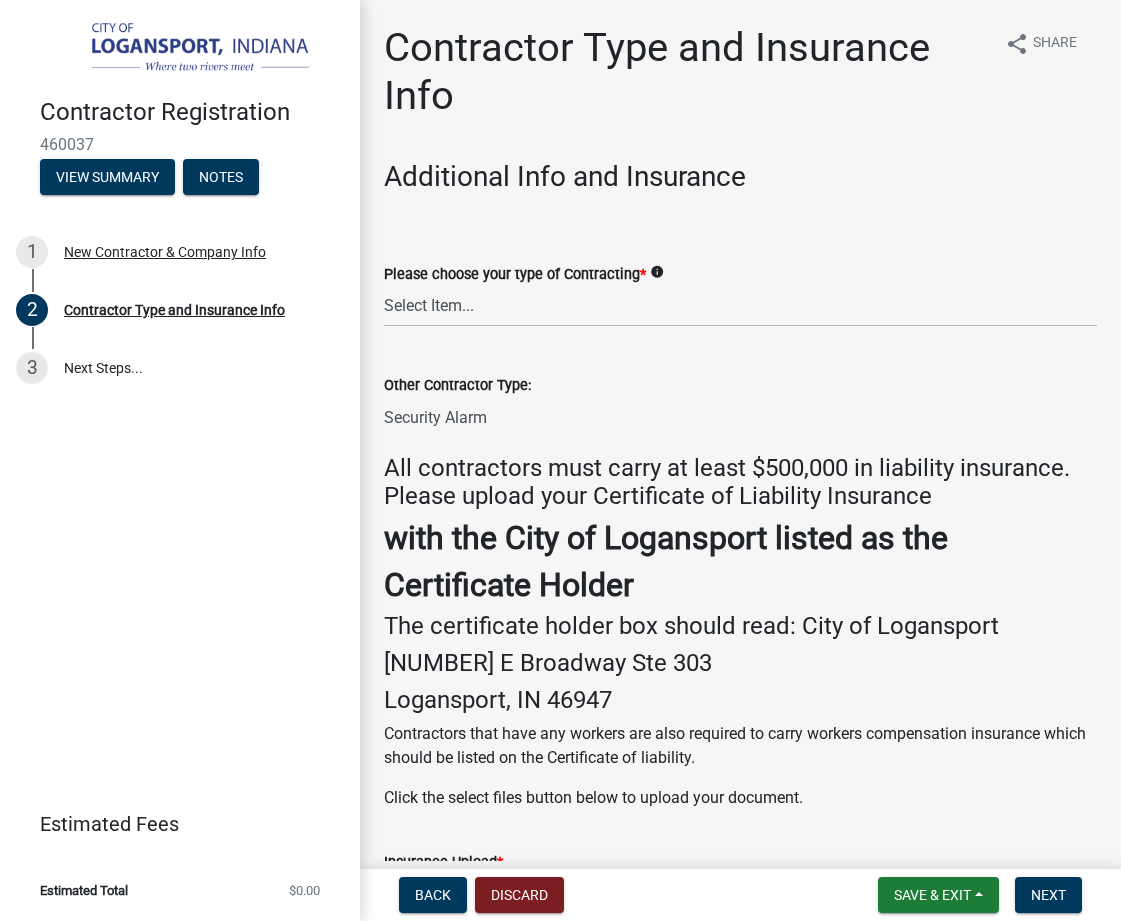 click on "Other Contractor Type:" 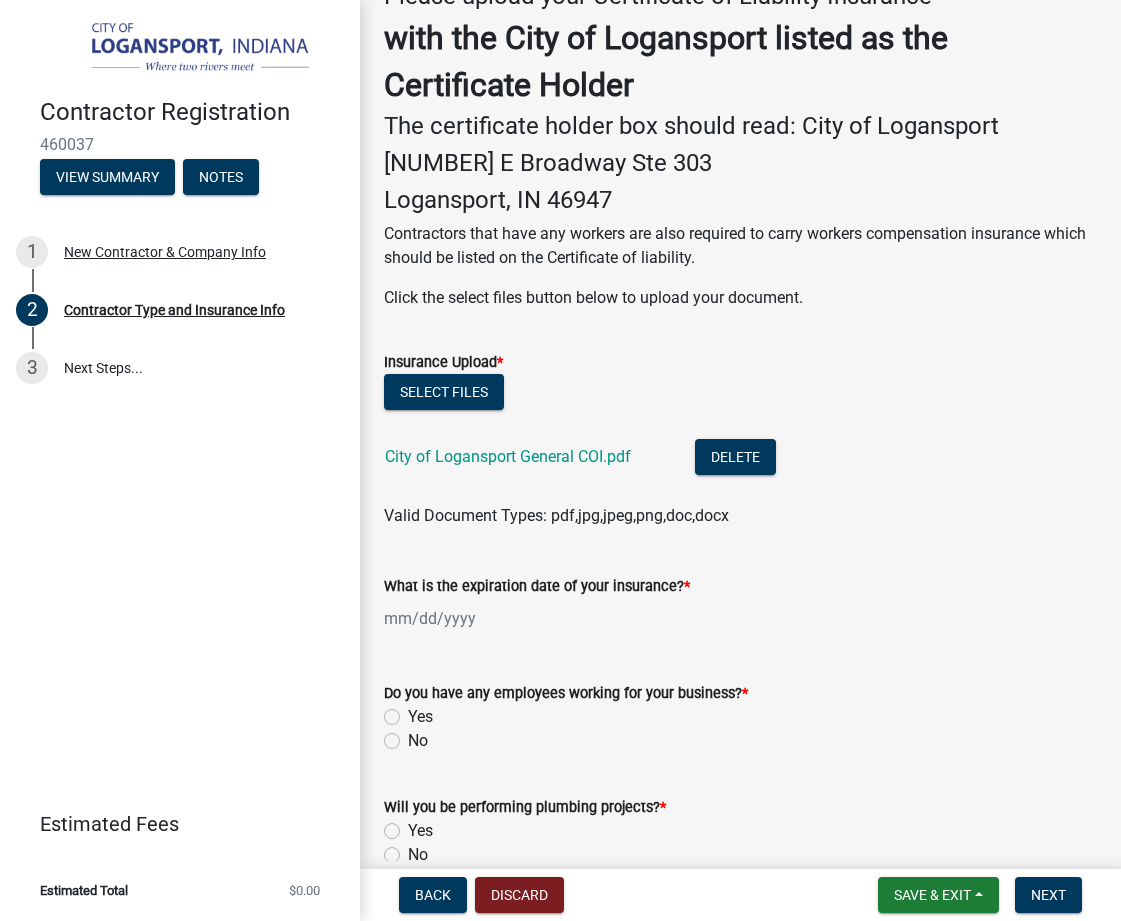 scroll, scrollTop: 600, scrollLeft: 0, axis: vertical 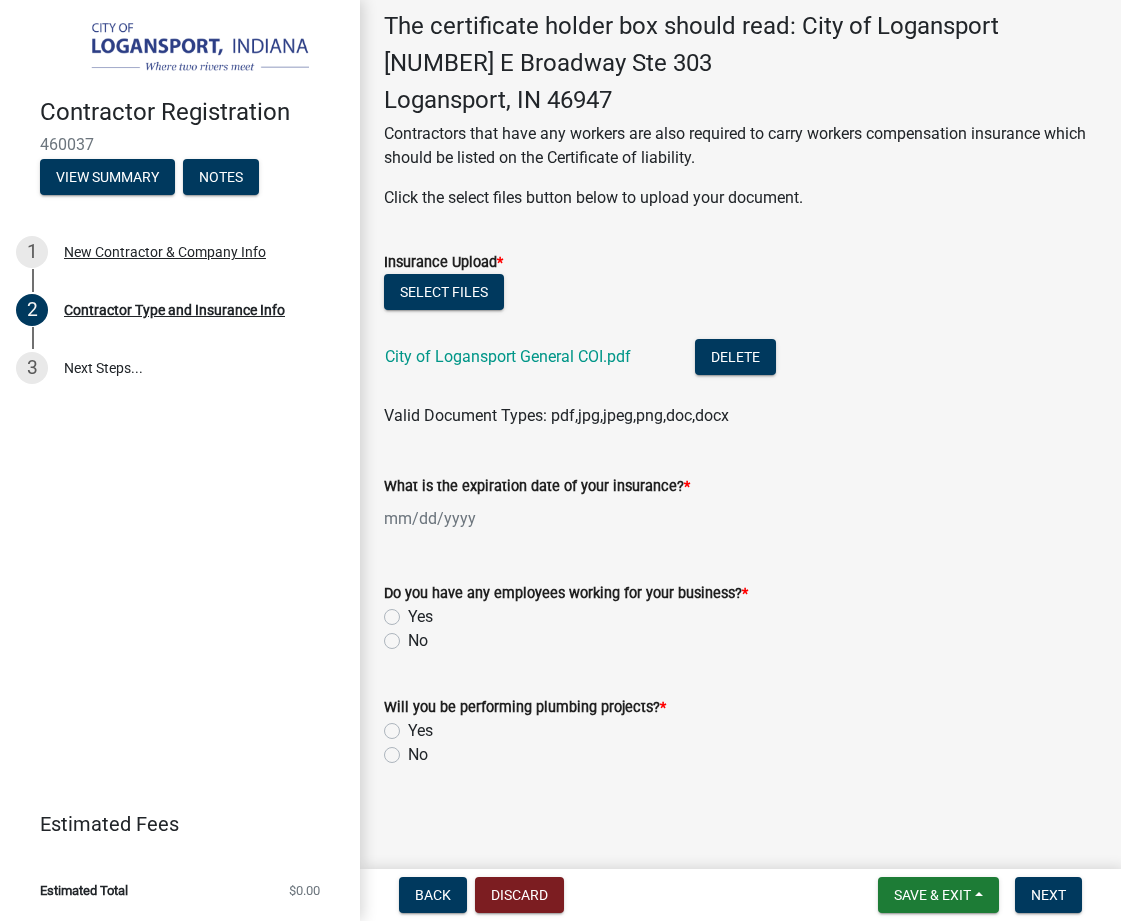 select on "8" 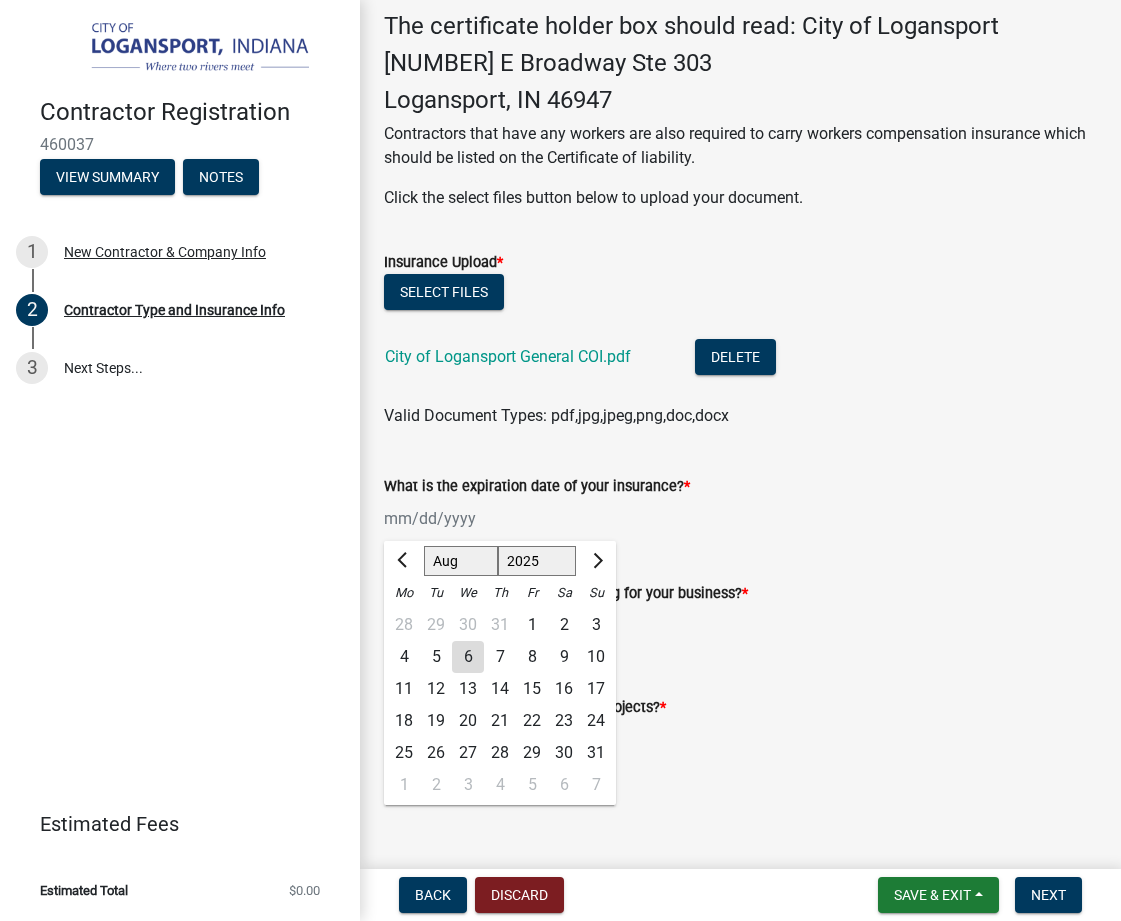 click on "Jan Feb Mar Apr May Jun Jul Aug Sep Oct Nov Dec 1525 1526 1527 1528 1529 1530 1531 1532 1533 1534 1535 1536 1537 1538 1539 1540 1541 1542 1543 1544 1545 1546 1547 1548 1549 1550 1551 1552 1553 1554 1555 1556 1557 1558 1559 1560 1561 1562 1563 1564 1565 1566 1567 1568 1569 1570 1571 1572 1573 1574 1575 1576 1577 1578 1579 1580 1581 1582 1583 1584 1585 1586 1587 1588 1589 1590 1591 1592 1593 1594 1595 1596 1597 1598 1599 1600 1601 1602 1603 1604 1605 1606 1607 1608 1609 1610 1611 1612 1613 1614 1615 1616 1617 1618 1619 1620 1621 1622 1623 1624 1625 1626 1627 1628 1629 1630 1631 1632 1633 1634 1635 1636 1637 1638 1639 1640 1641 1642 1643 1644 1645 1646 1647 1648 1649 1650 1651 1652 1653 1654 1655 1656 1657 1658 1659 1660 1661 1662 1663 1664 1665 1666 1667 1668 1669 1670 1671 1672 1673 1674 1675 1676 1677 1678 1679 1680 1681 1682 1683 1684 1685 1686 1687 1688 1689 1690 1691 1692 1693 1694 1695 1696 1697 1698 1699 1700 1701 1702 1703 1704 1705 1706 1707 1708 1709 1710 1711 1712 1713 1714 1715 1716 1717 1718 1719 1" 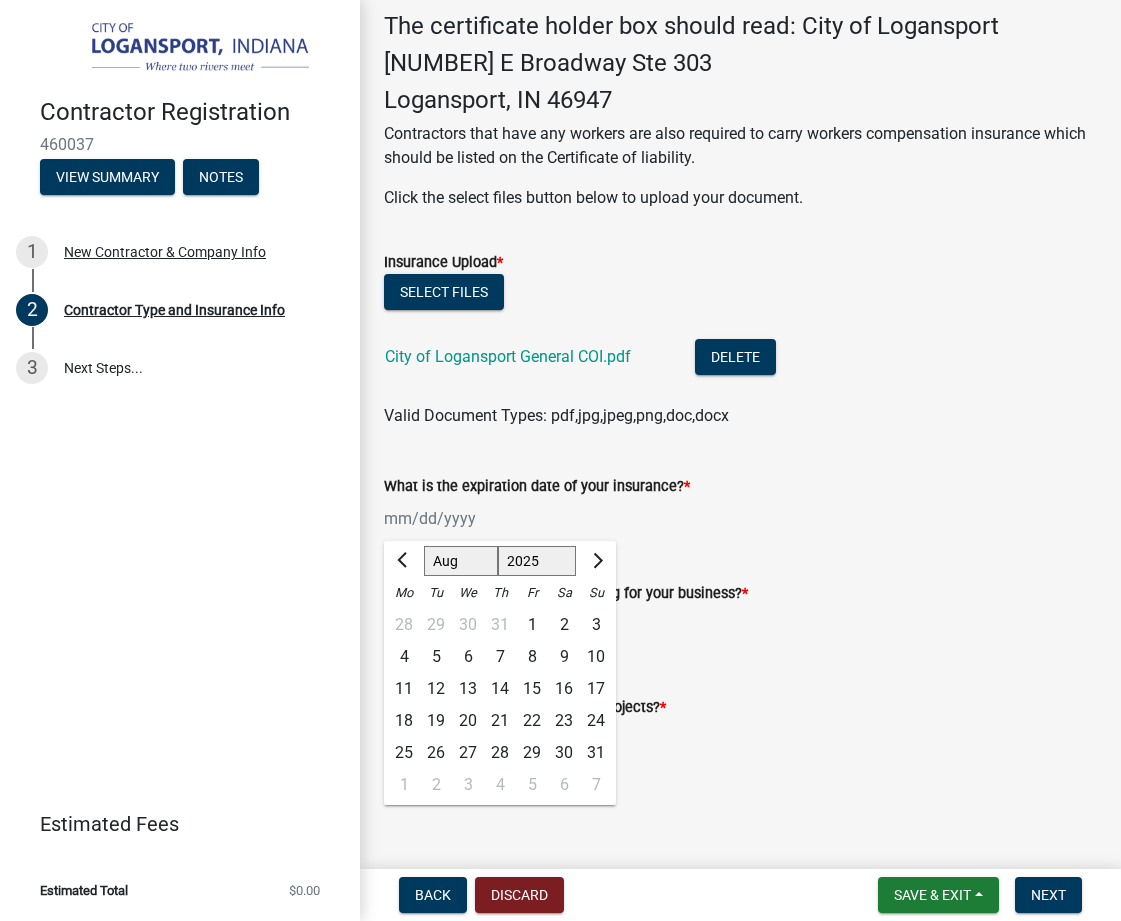 click on "What is the expiration date of your insurance?  *" at bounding box center [475, 518] 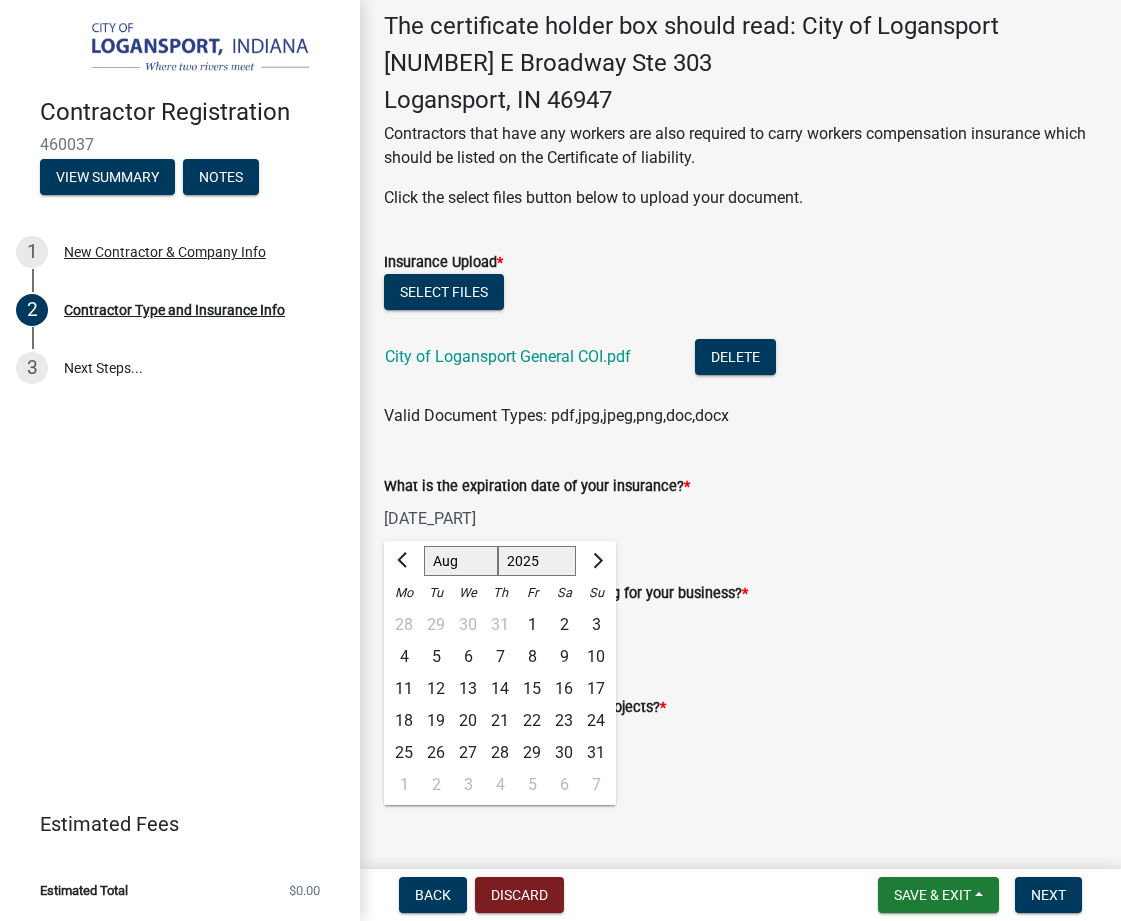 type on "[DATE_PART]" 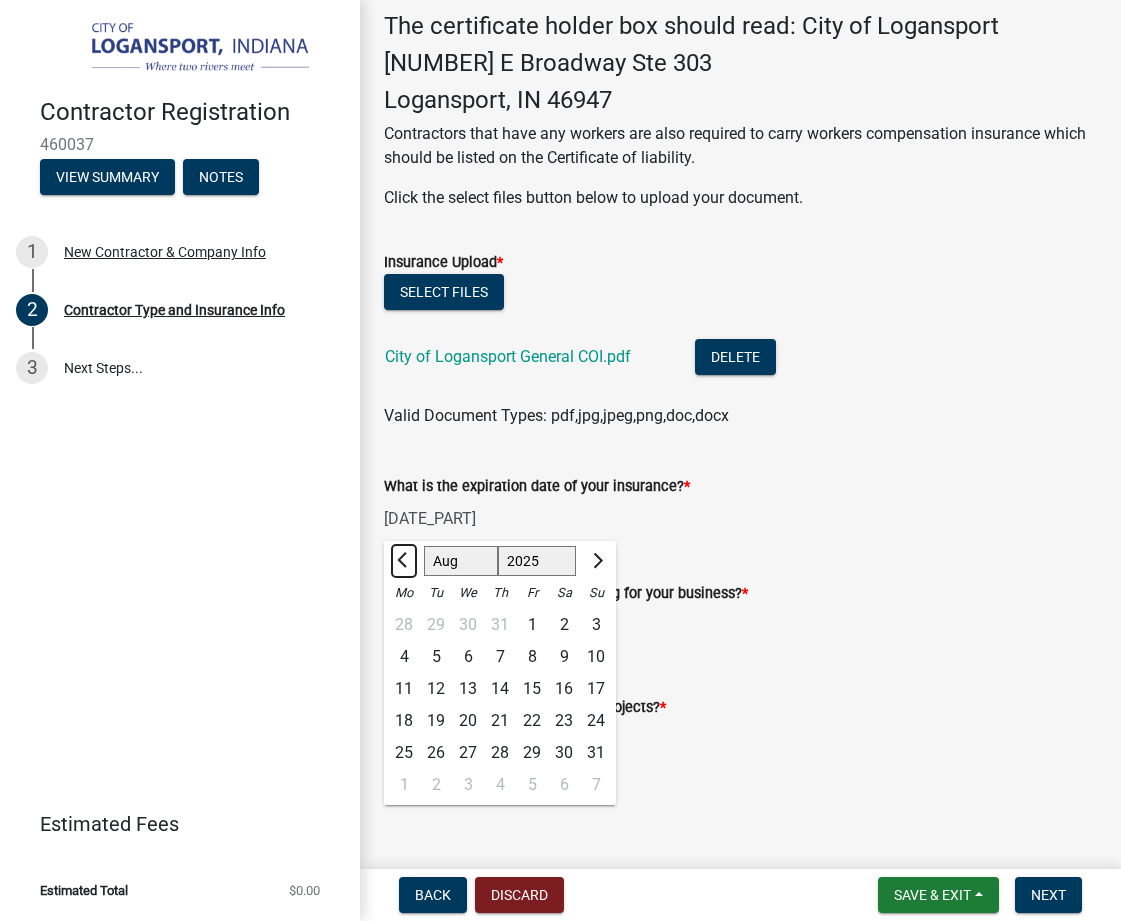 type 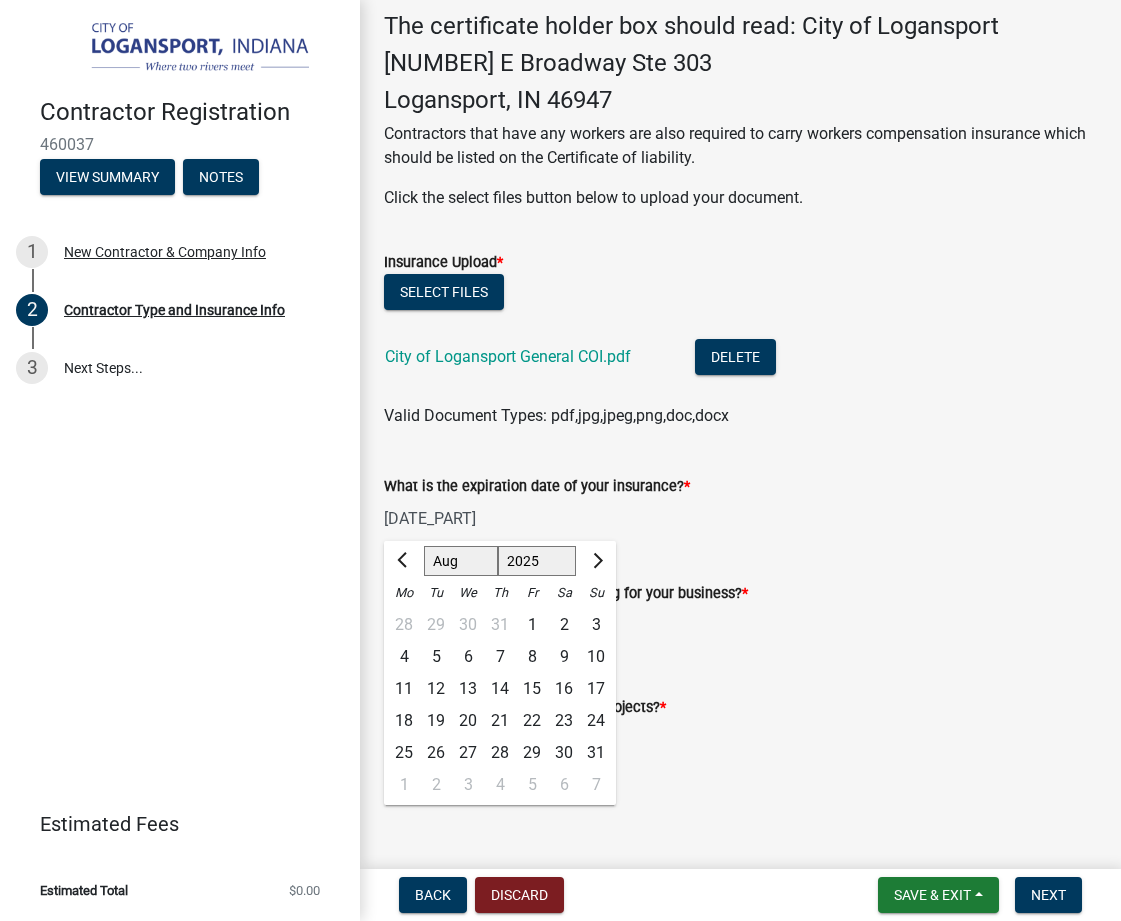 drag, startPoint x: 402, startPoint y: 513, endPoint x: 408, endPoint y: 500, distance: 14.3178215 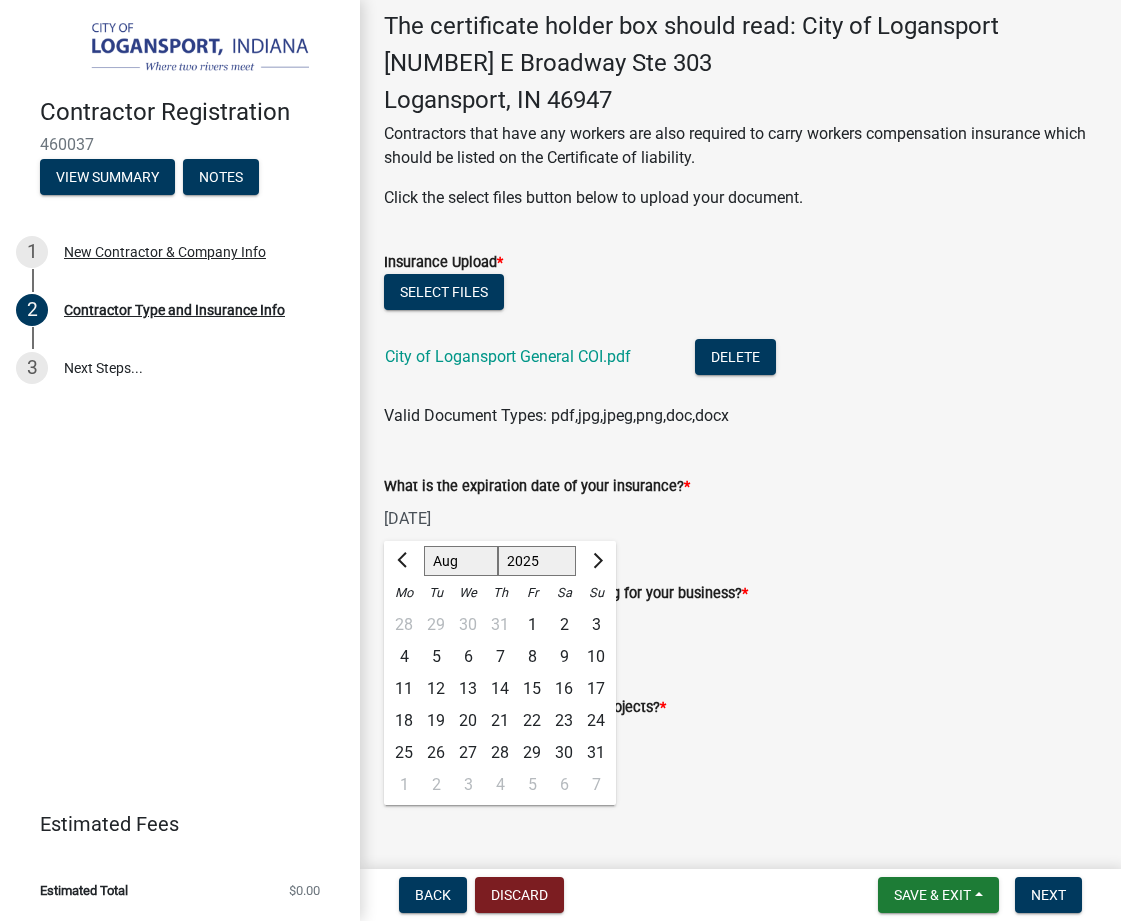 type on "[DATE]" 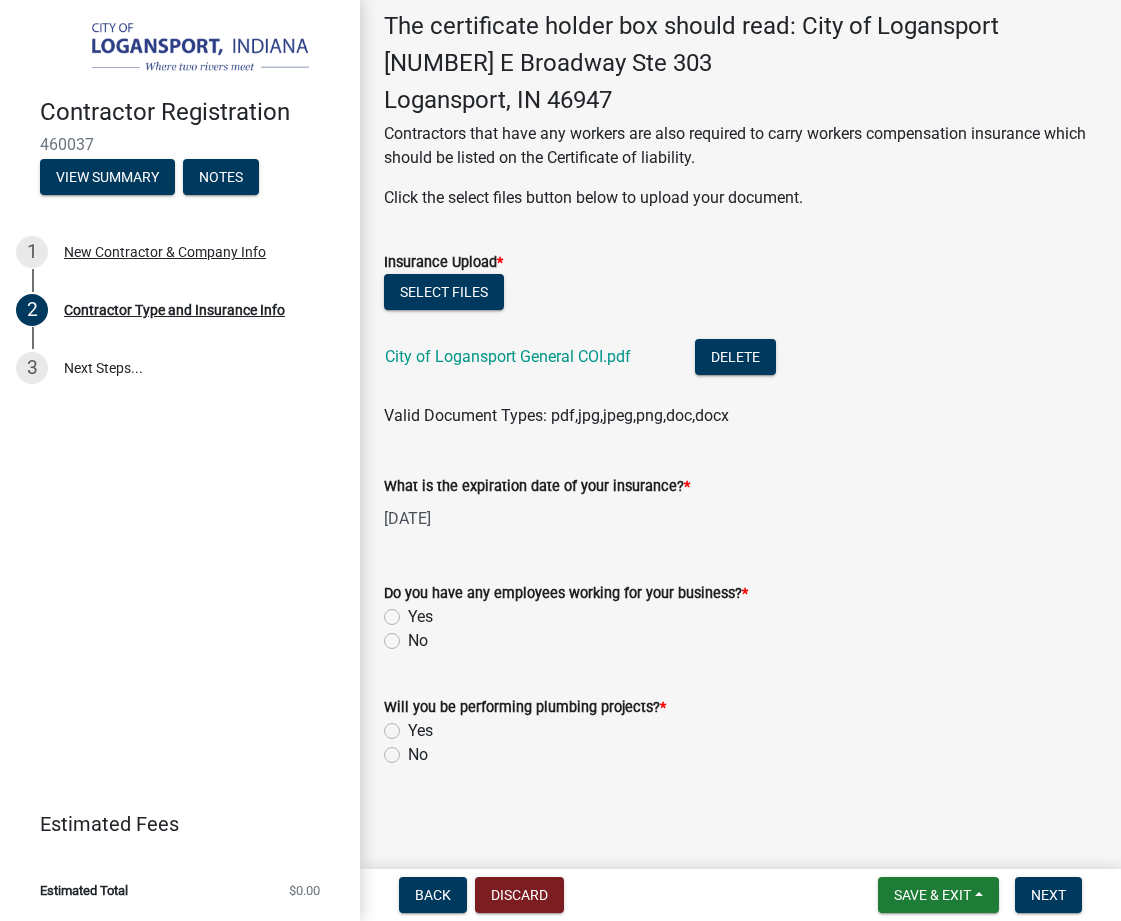 click on "Yes" 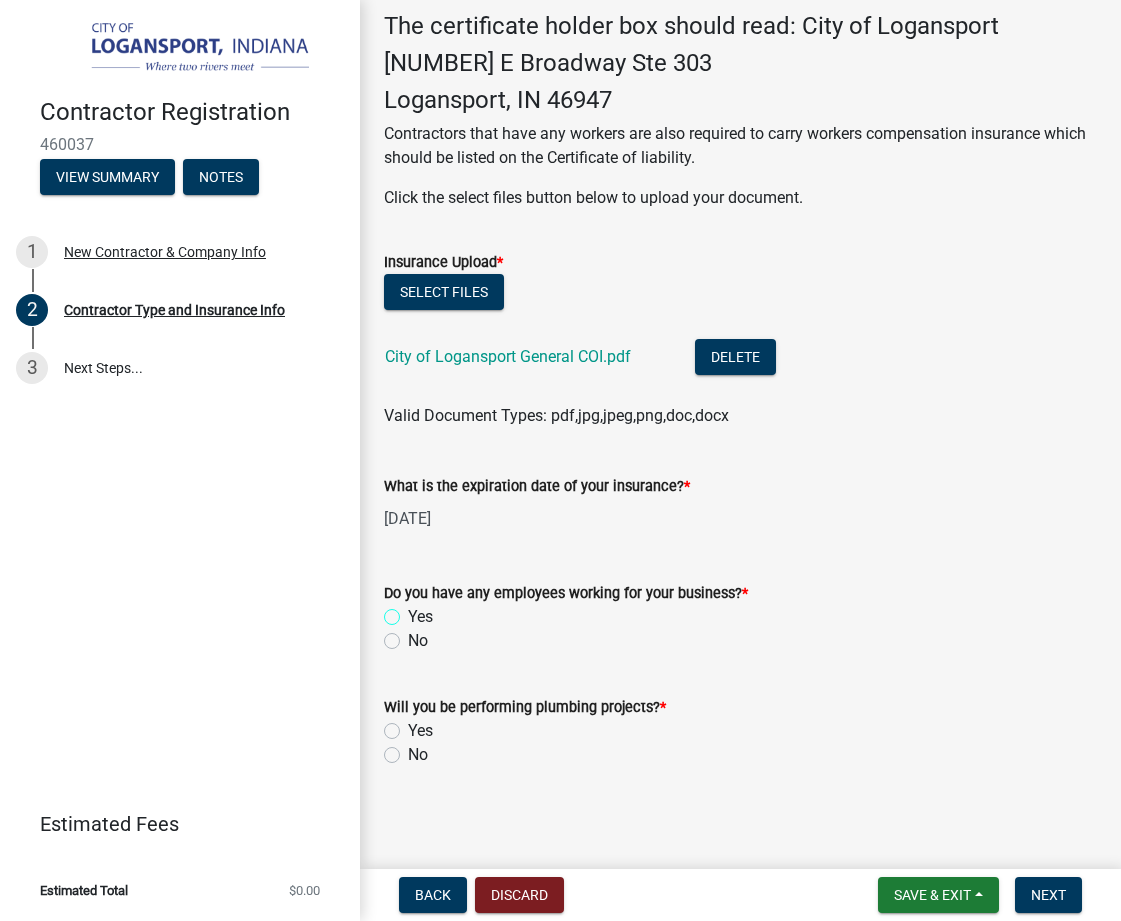 click on "Yes" at bounding box center (414, 611) 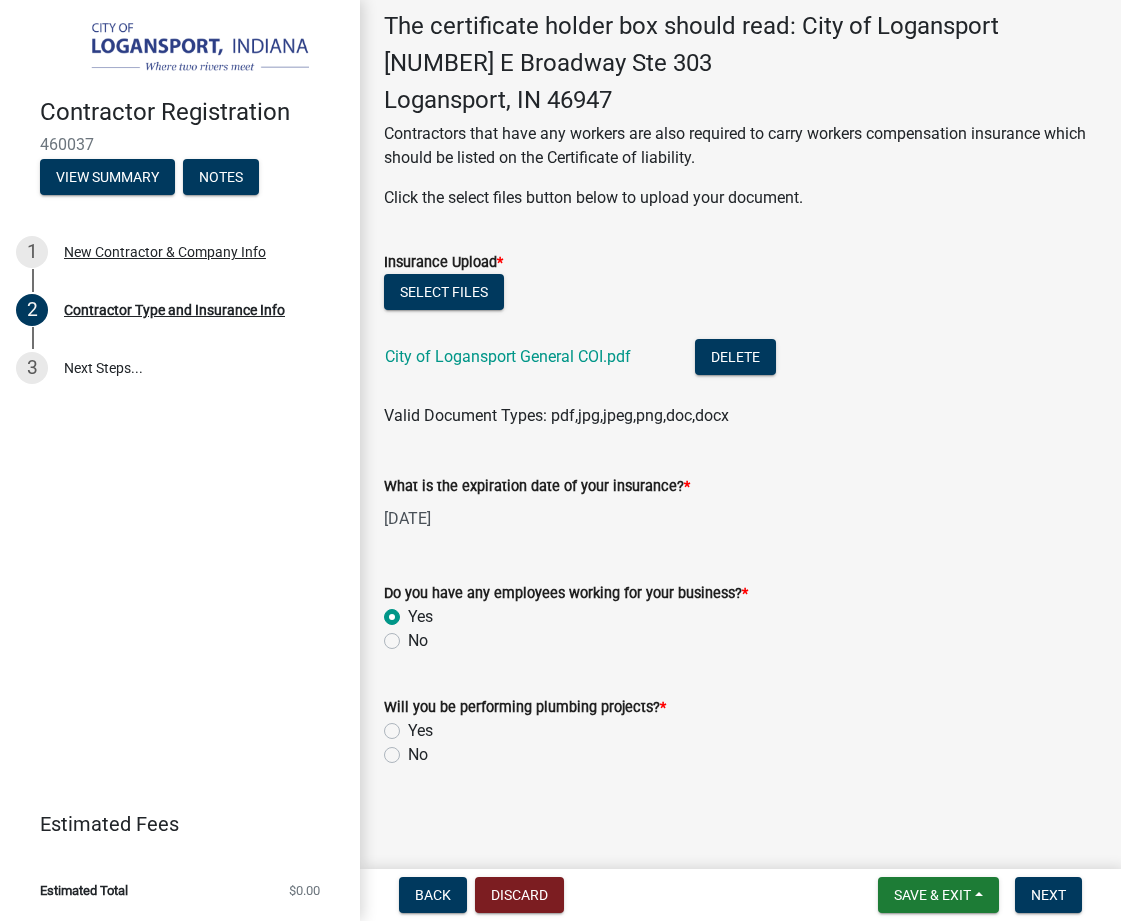 radio on "true" 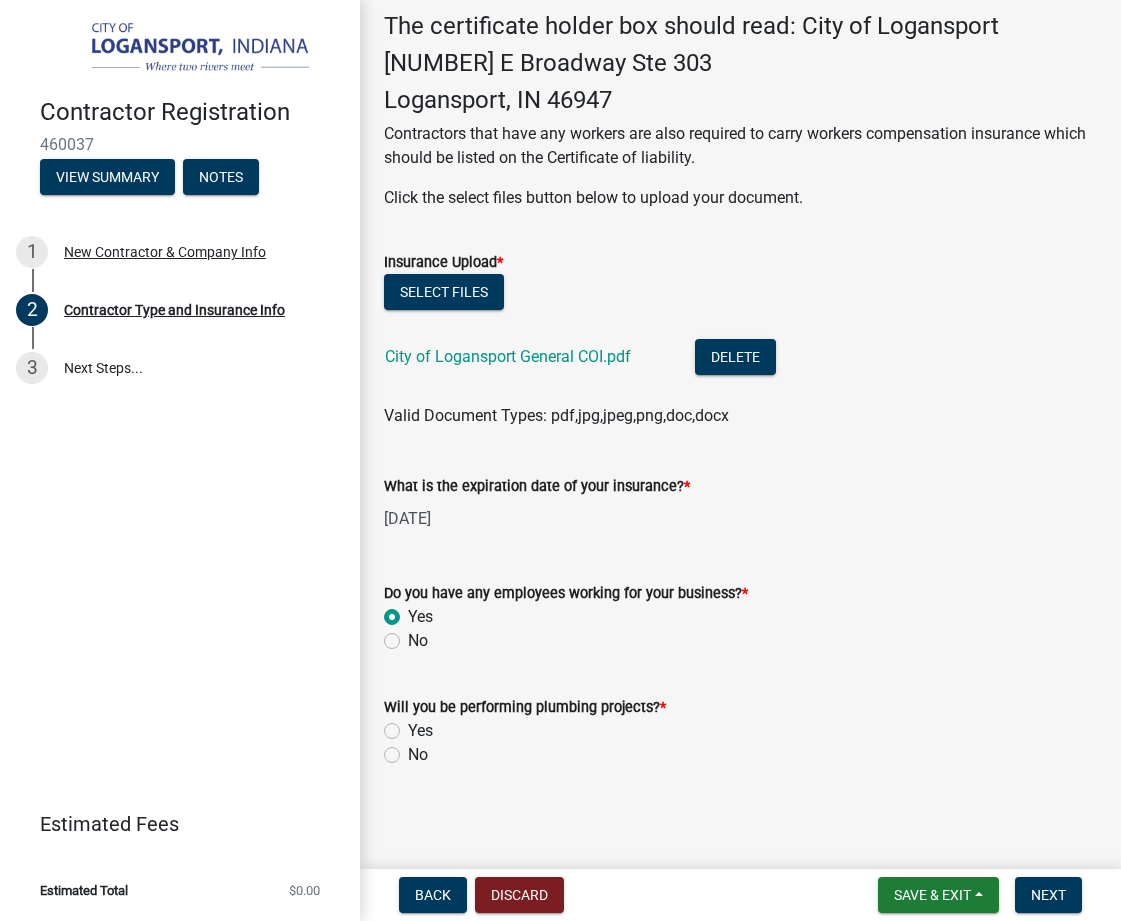 click on "No" 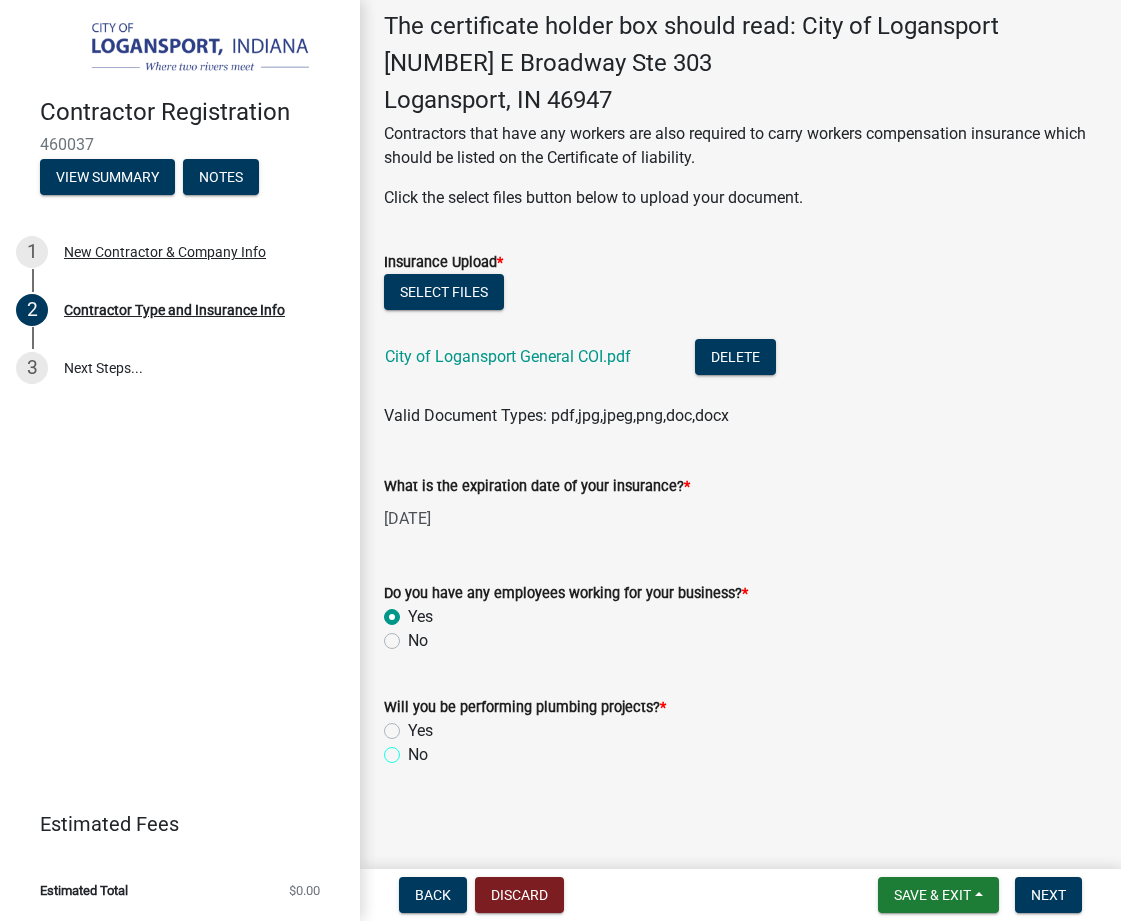 click on "No" at bounding box center [414, 749] 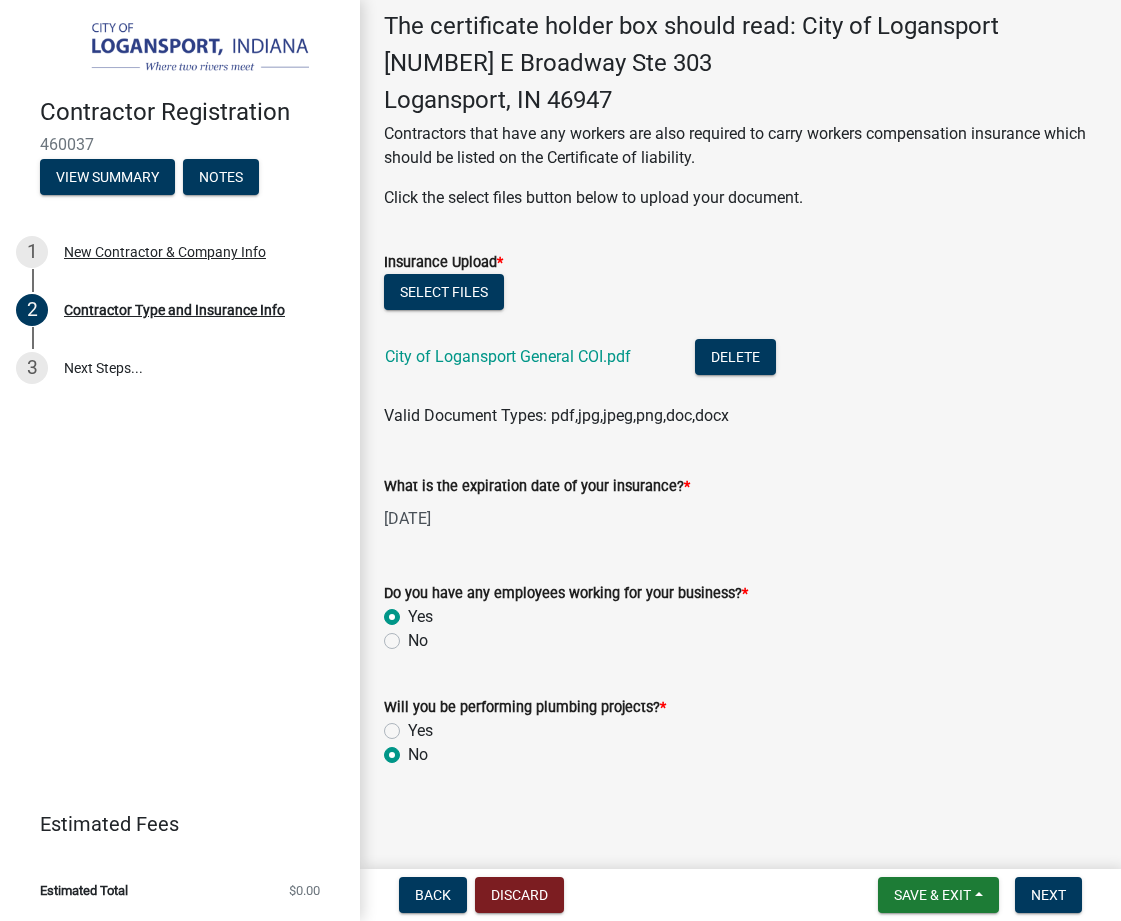 radio on "true" 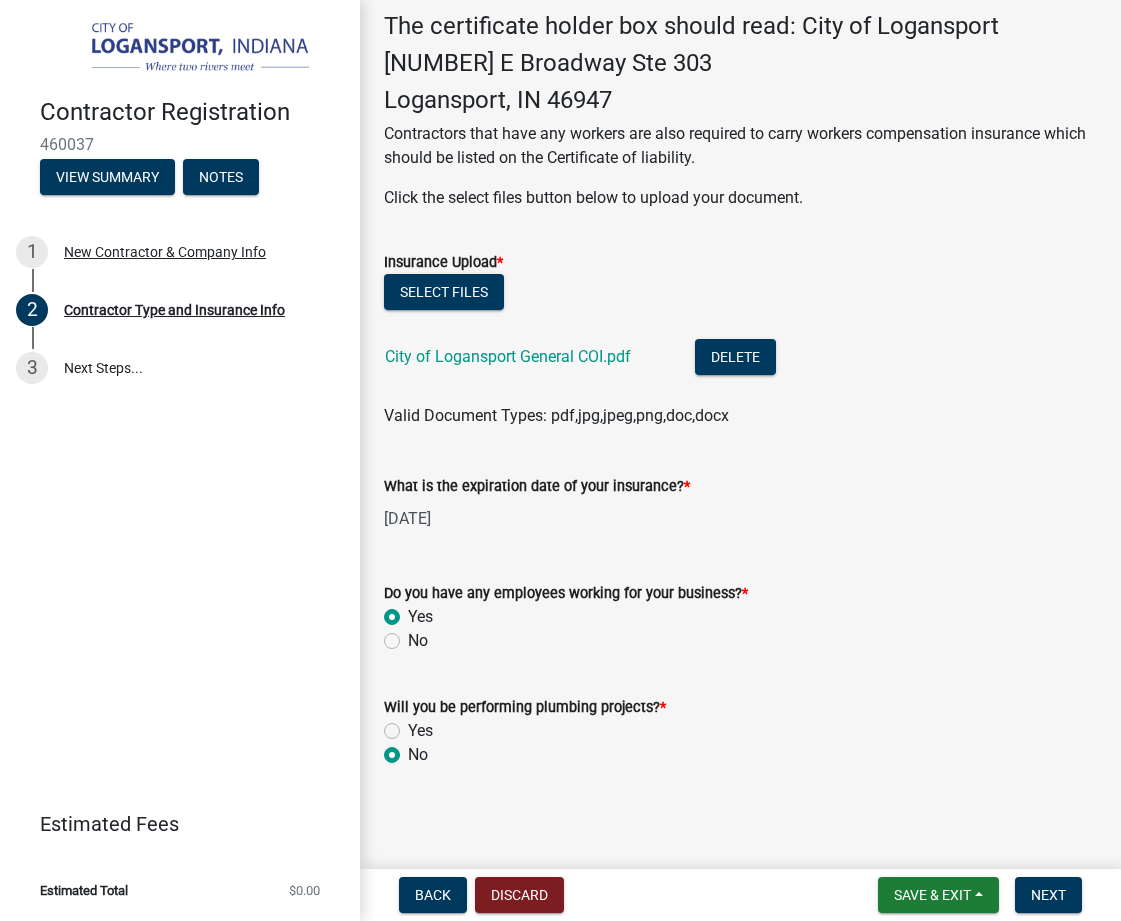 scroll, scrollTop: 602, scrollLeft: 0, axis: vertical 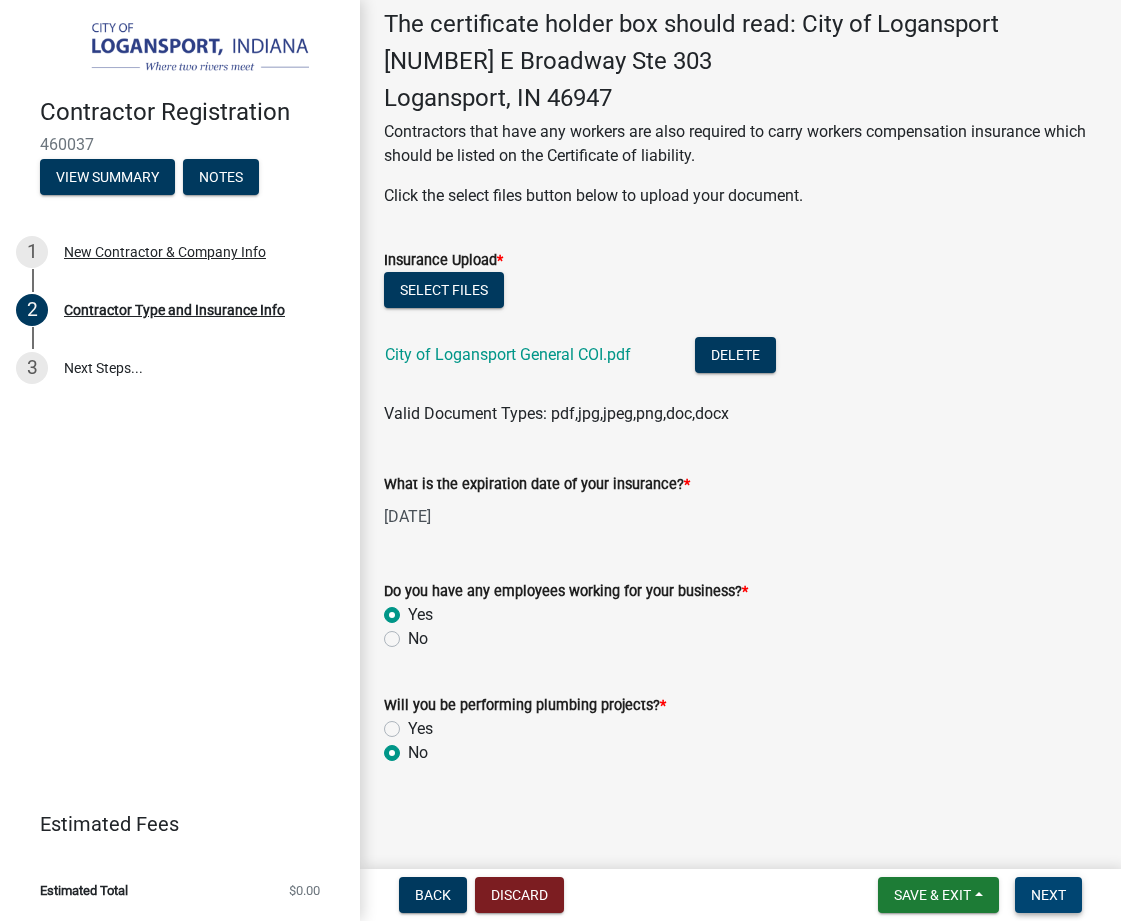 click on "Next" at bounding box center (1048, 895) 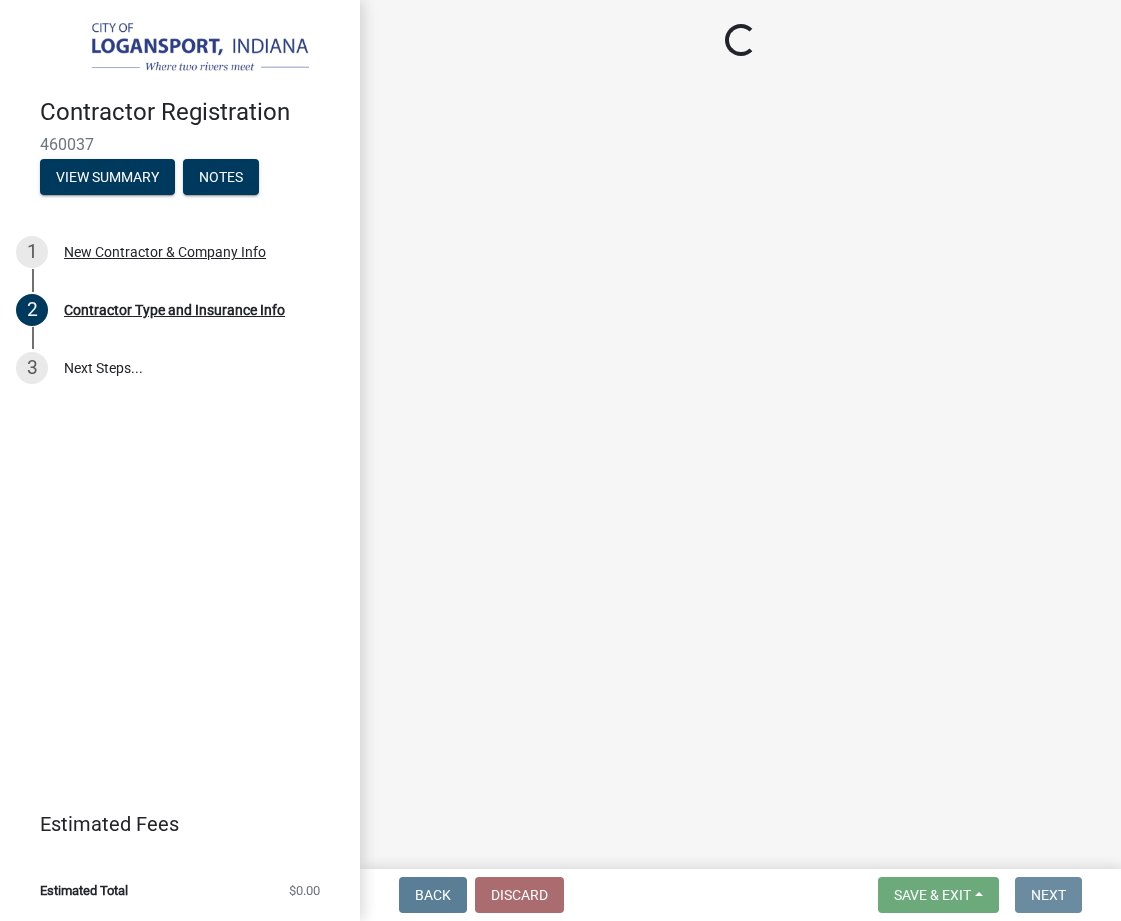 scroll, scrollTop: 0, scrollLeft: 0, axis: both 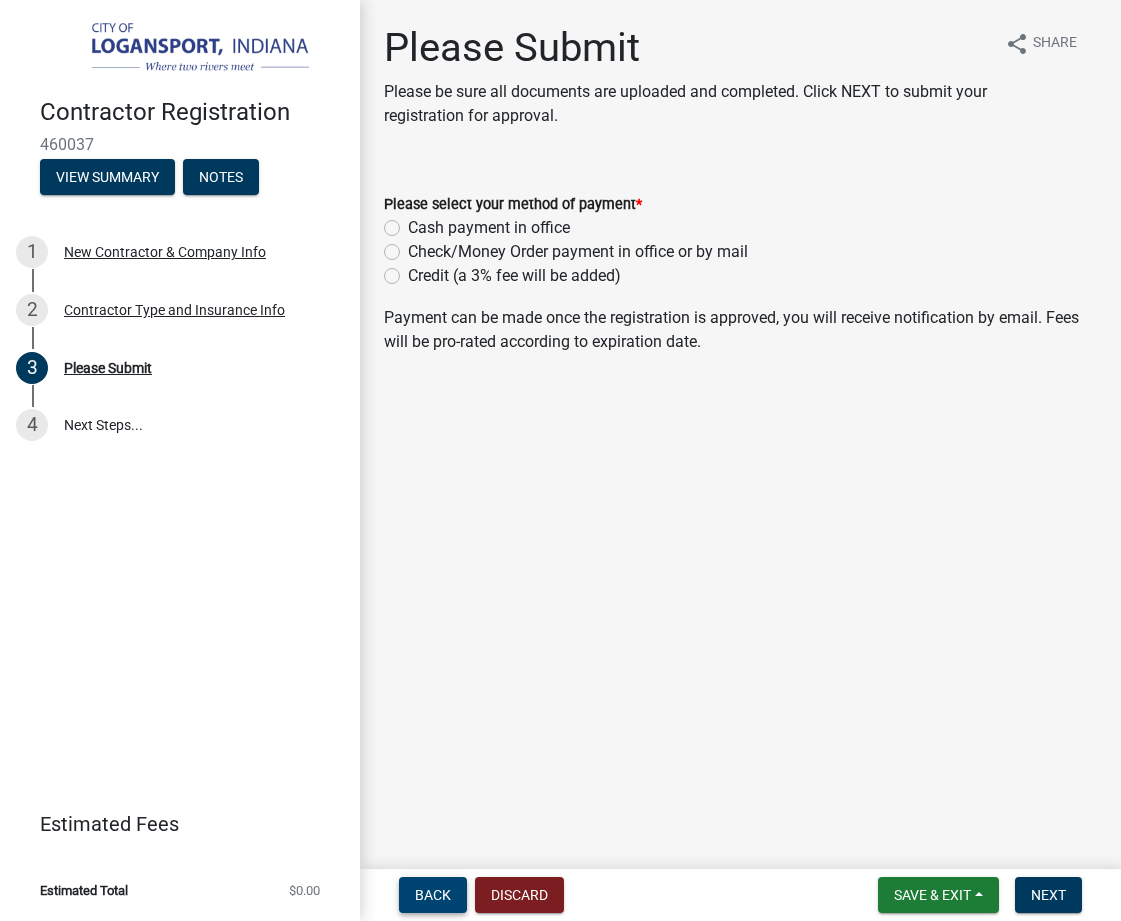 click on "Back" at bounding box center [433, 895] 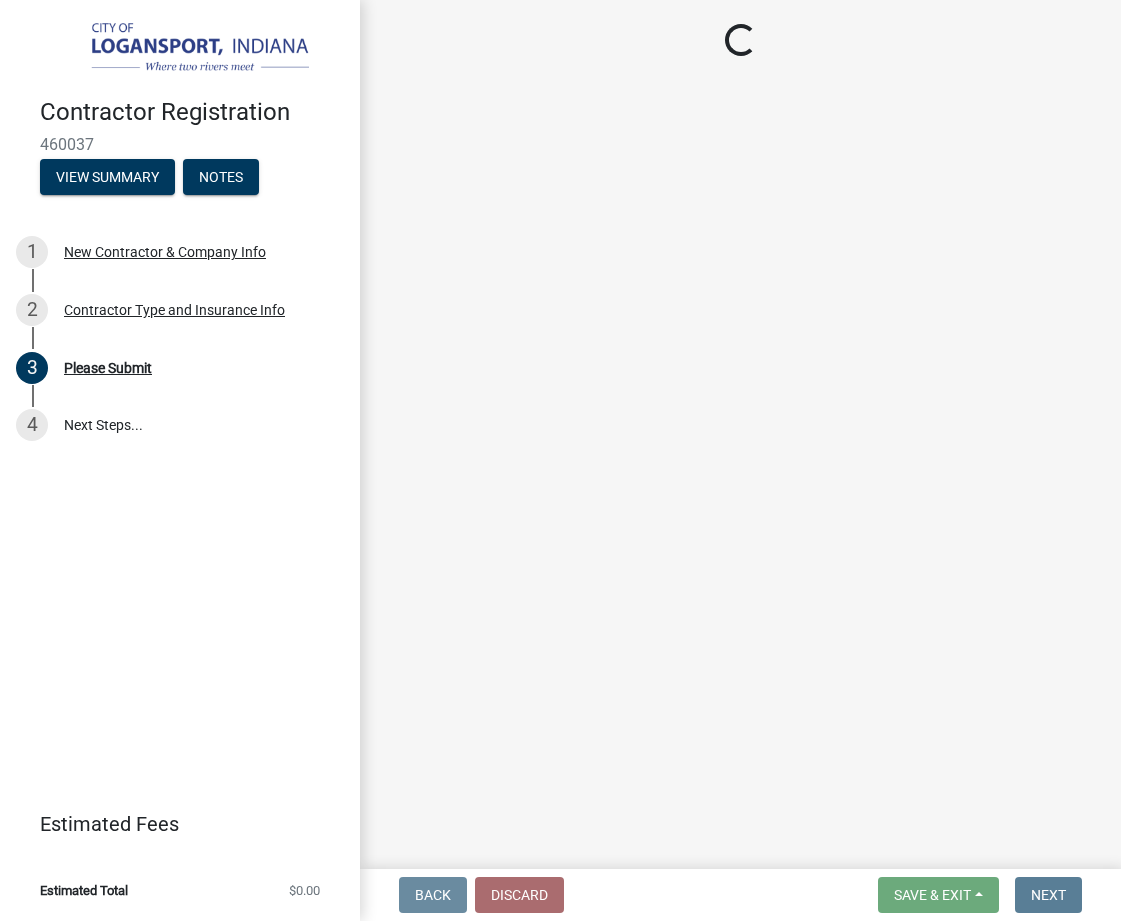 select on "[UUID]" 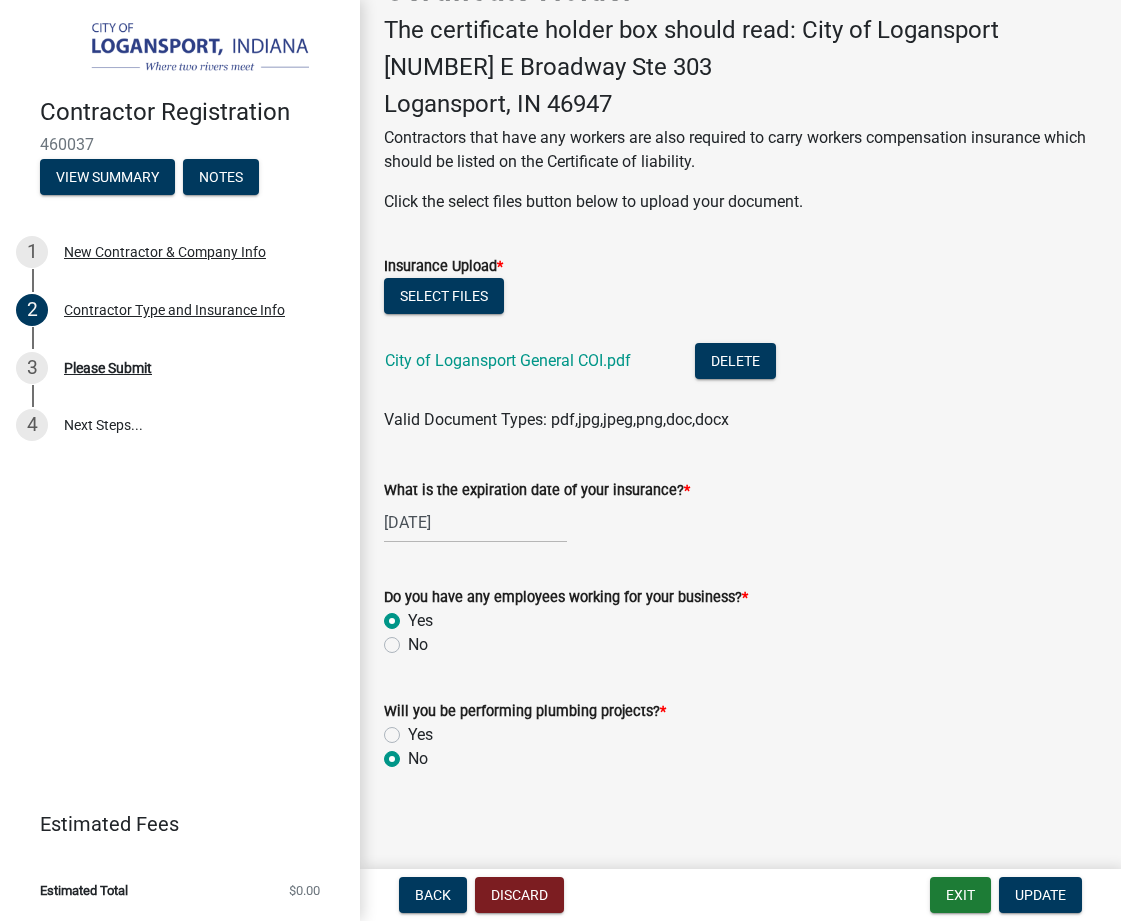 scroll, scrollTop: 602, scrollLeft: 0, axis: vertical 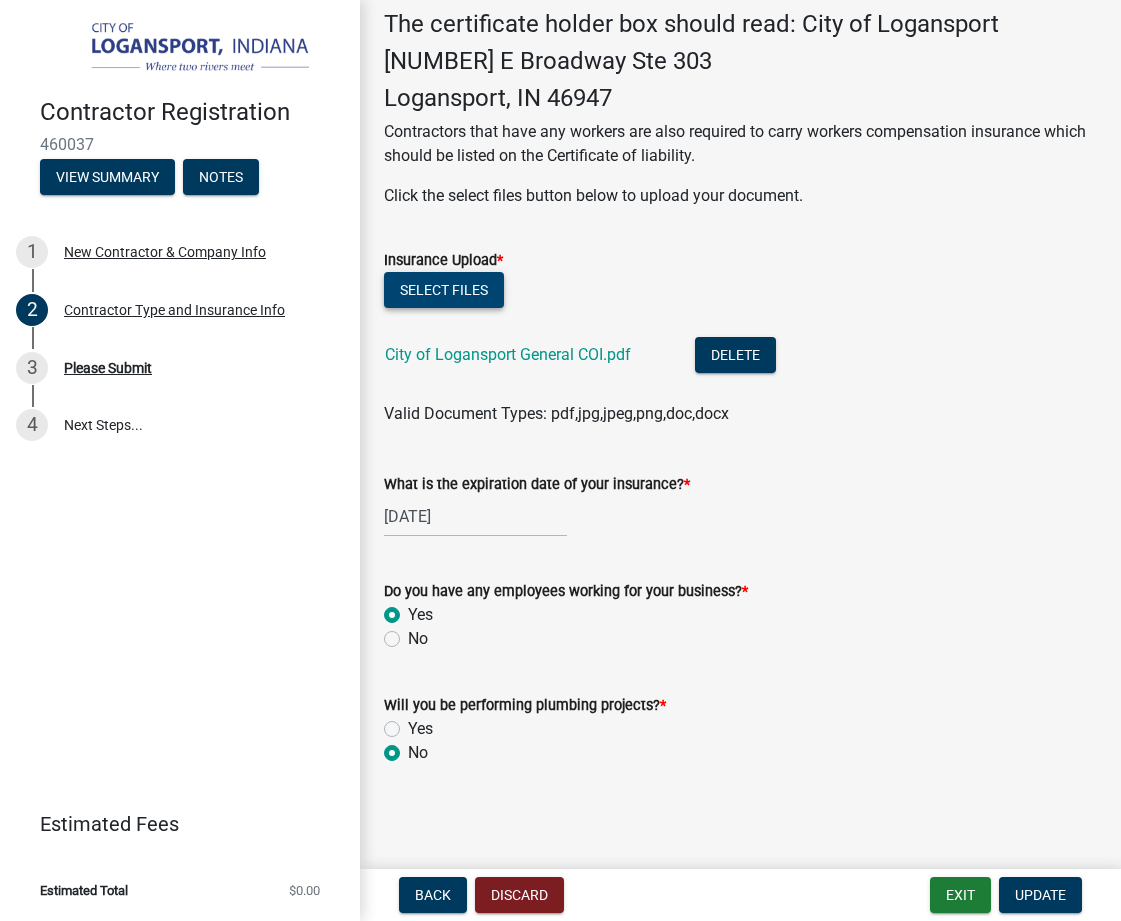 click on "Select files" 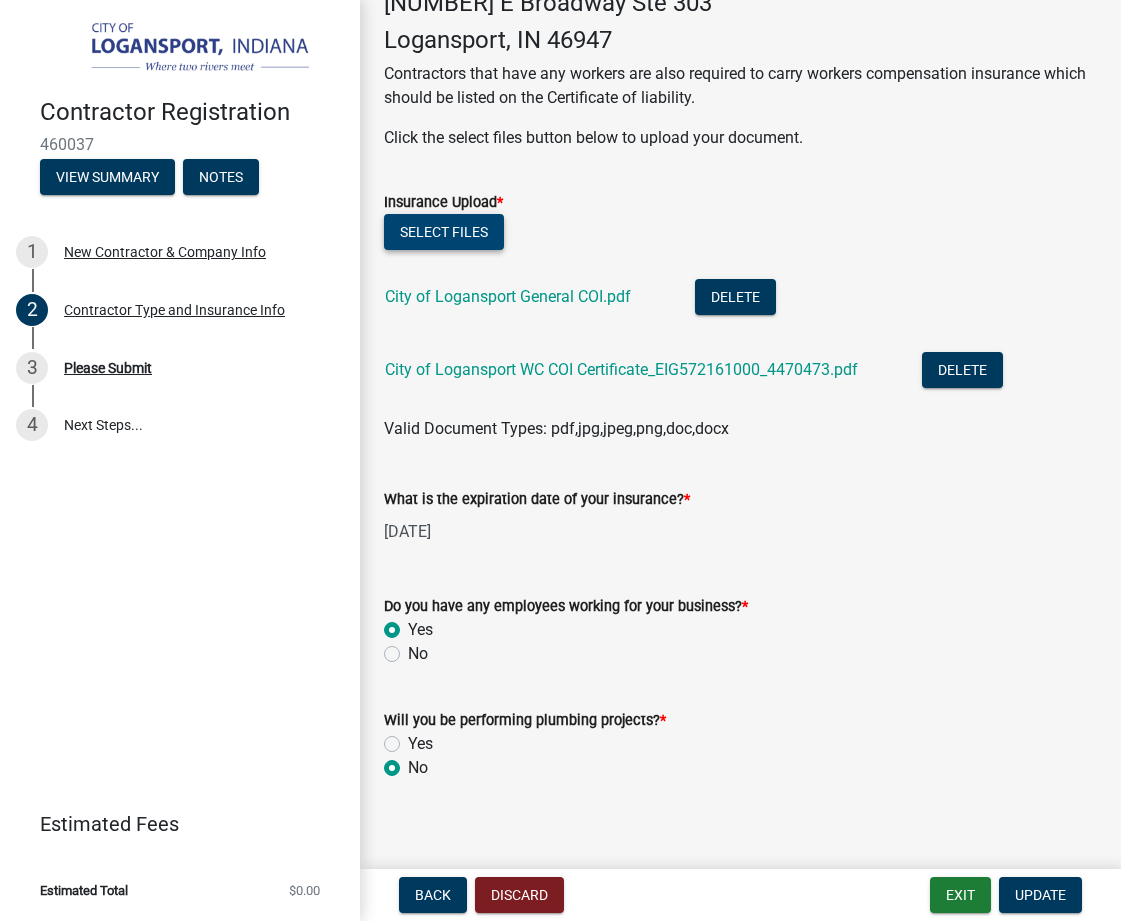 scroll, scrollTop: 701, scrollLeft: 0, axis: vertical 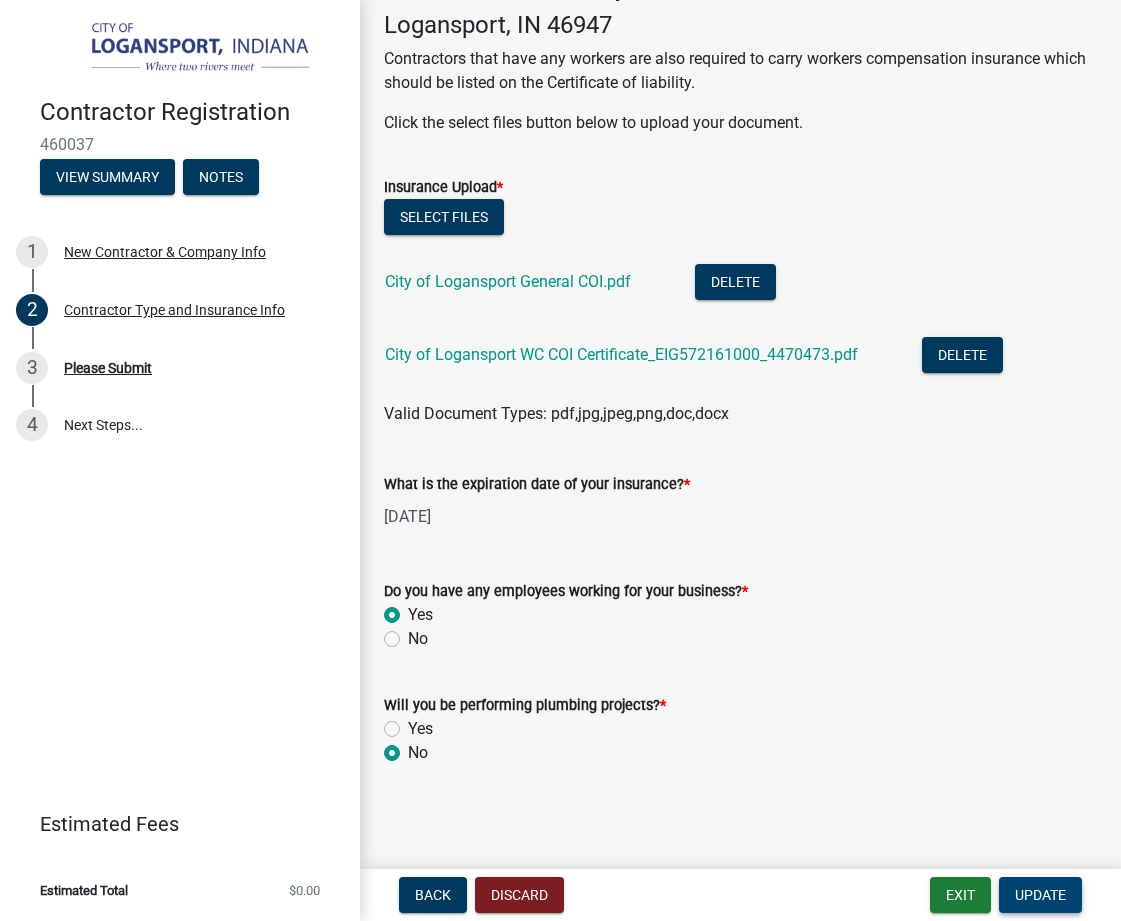 click on "Update" at bounding box center (1040, 895) 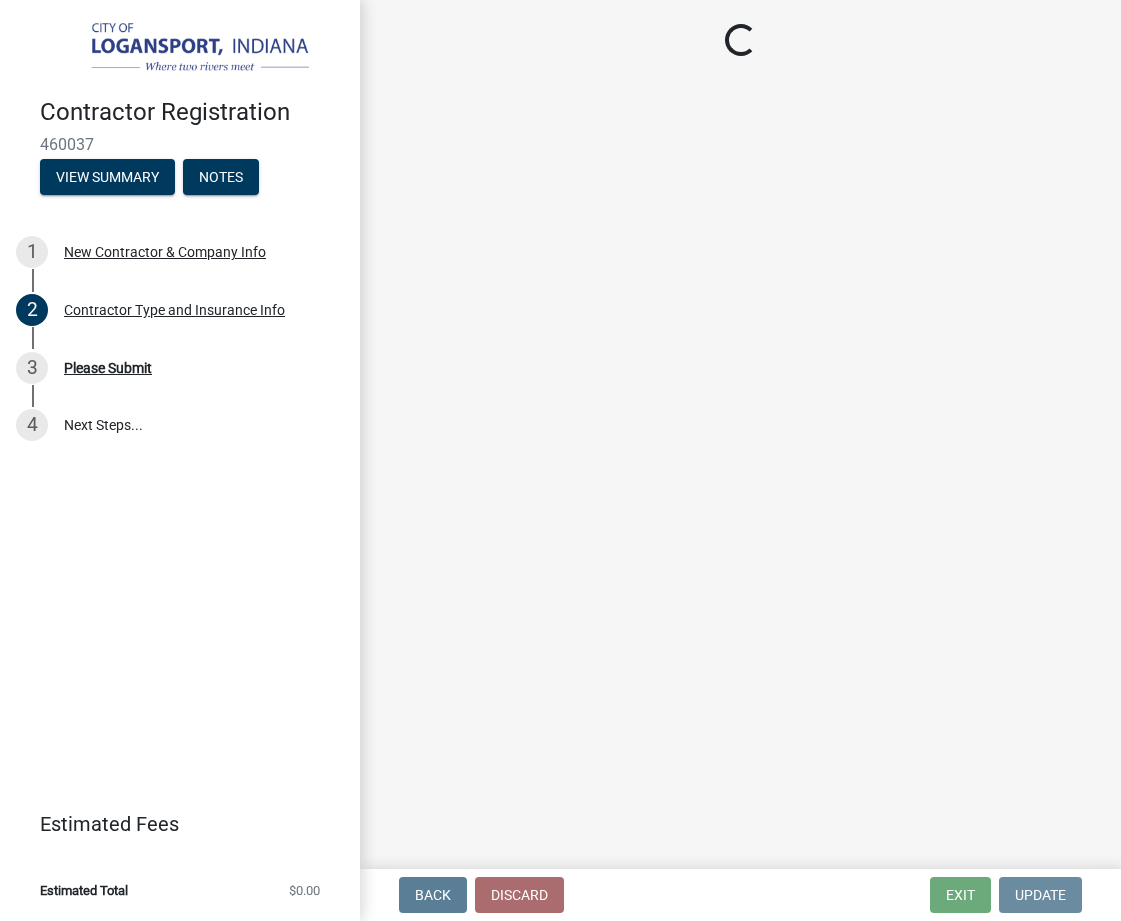 scroll, scrollTop: 0, scrollLeft: 0, axis: both 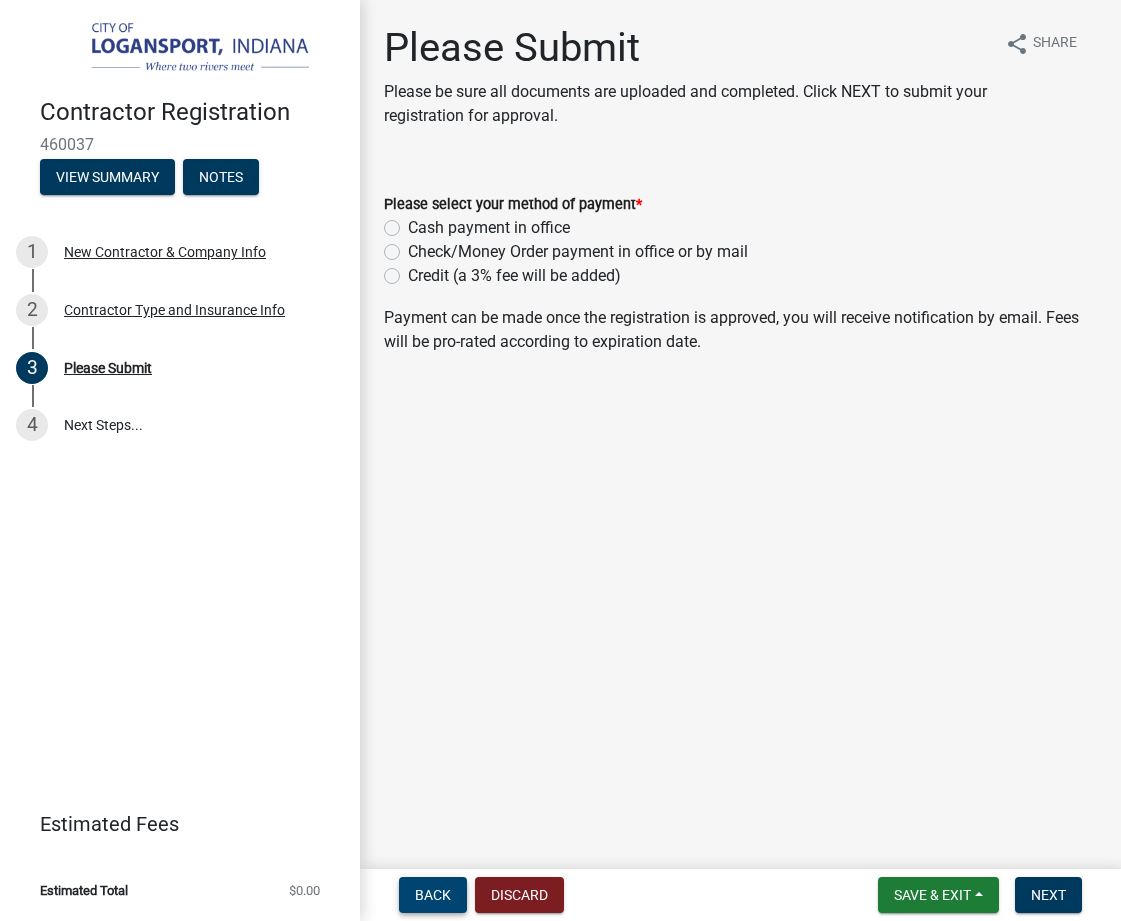 click on "Back" at bounding box center [433, 895] 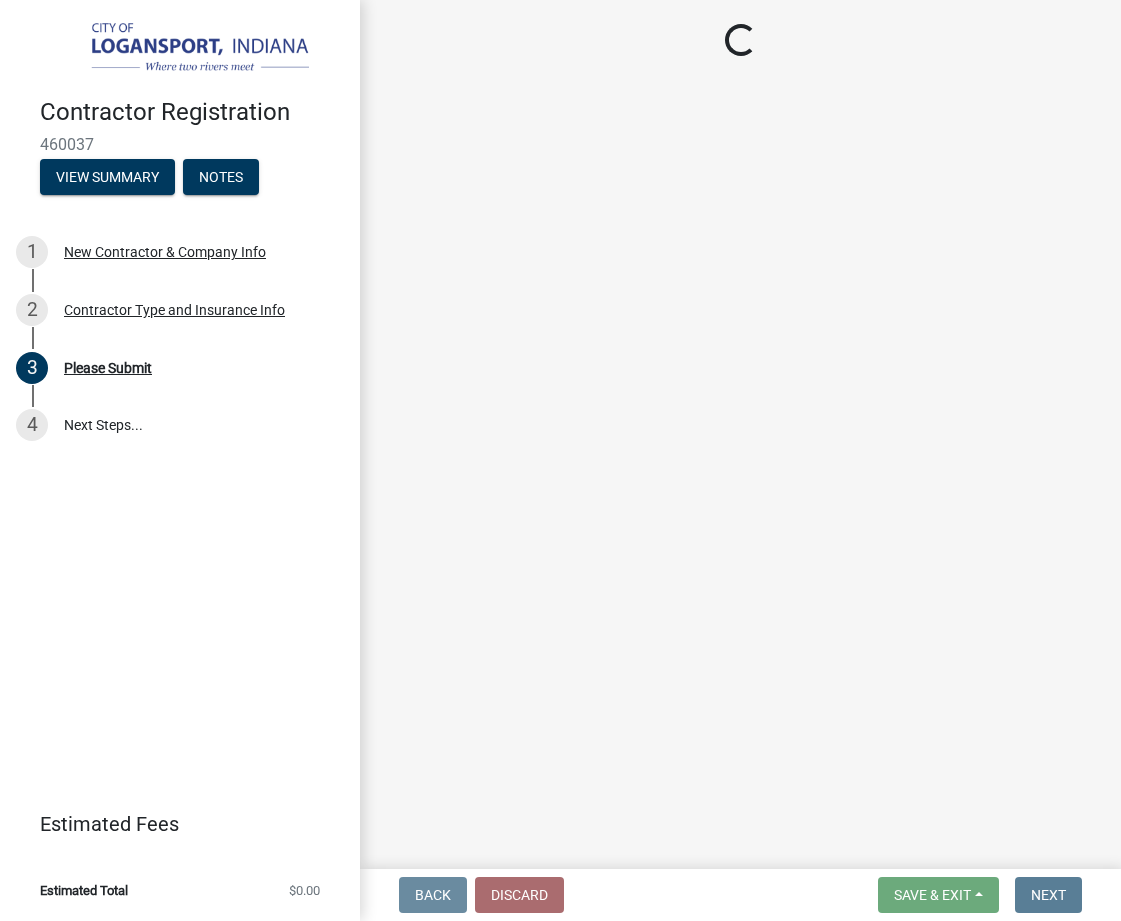 select on "[UUID]" 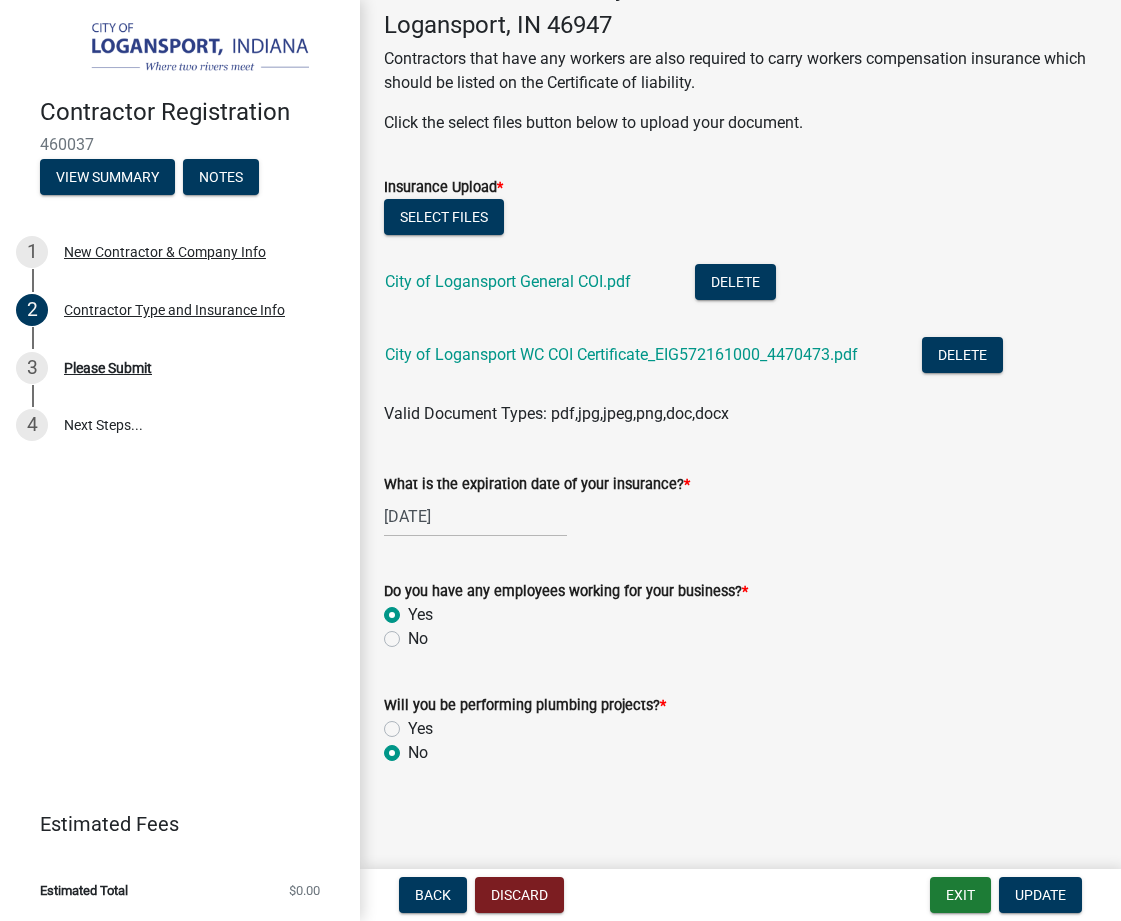 scroll, scrollTop: 701, scrollLeft: 0, axis: vertical 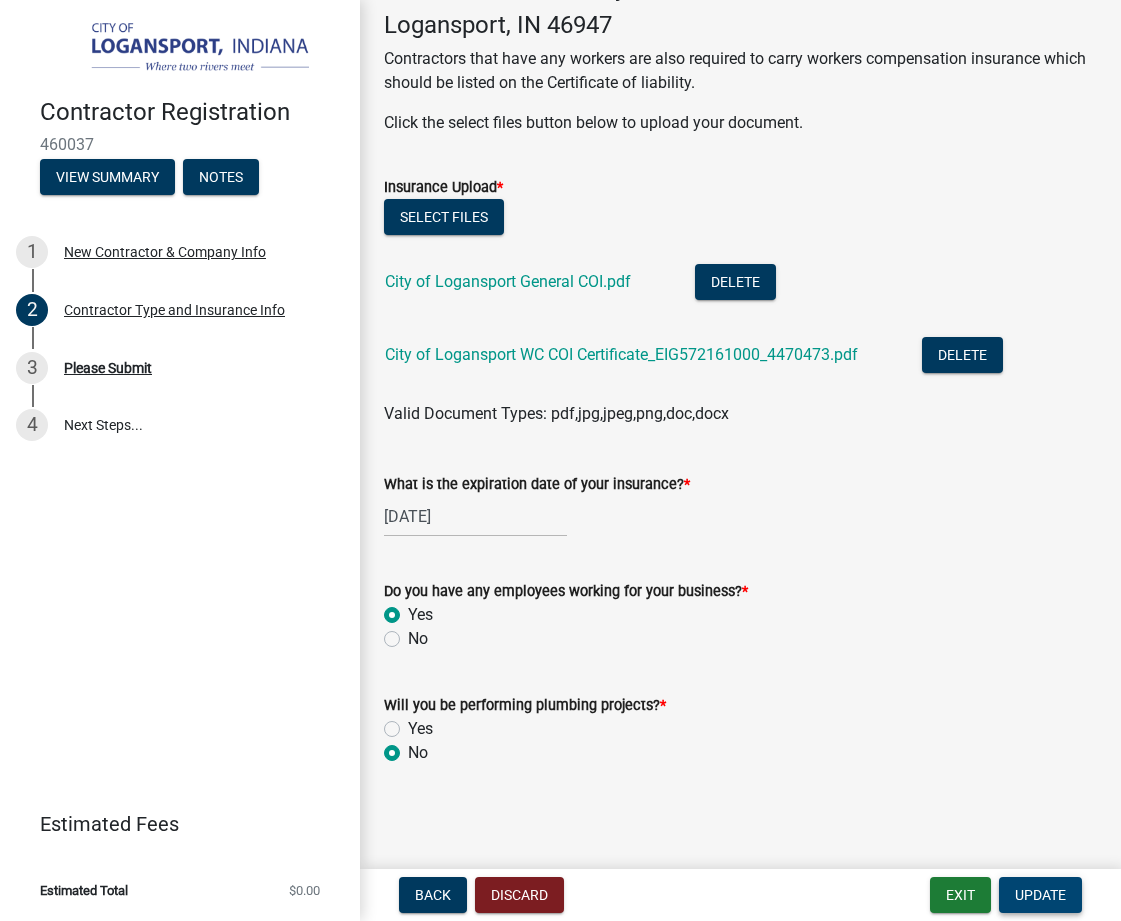 click on "Update" at bounding box center (1040, 895) 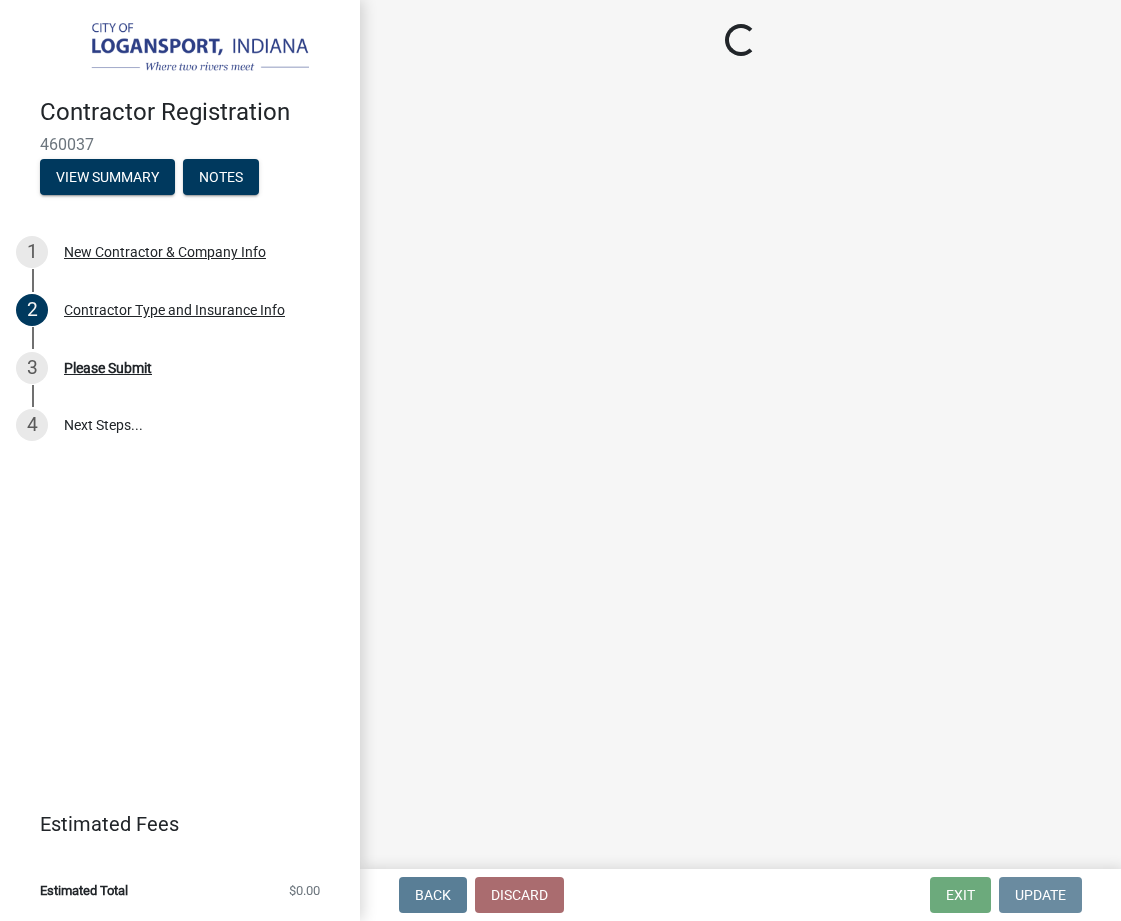 scroll, scrollTop: 0, scrollLeft: 0, axis: both 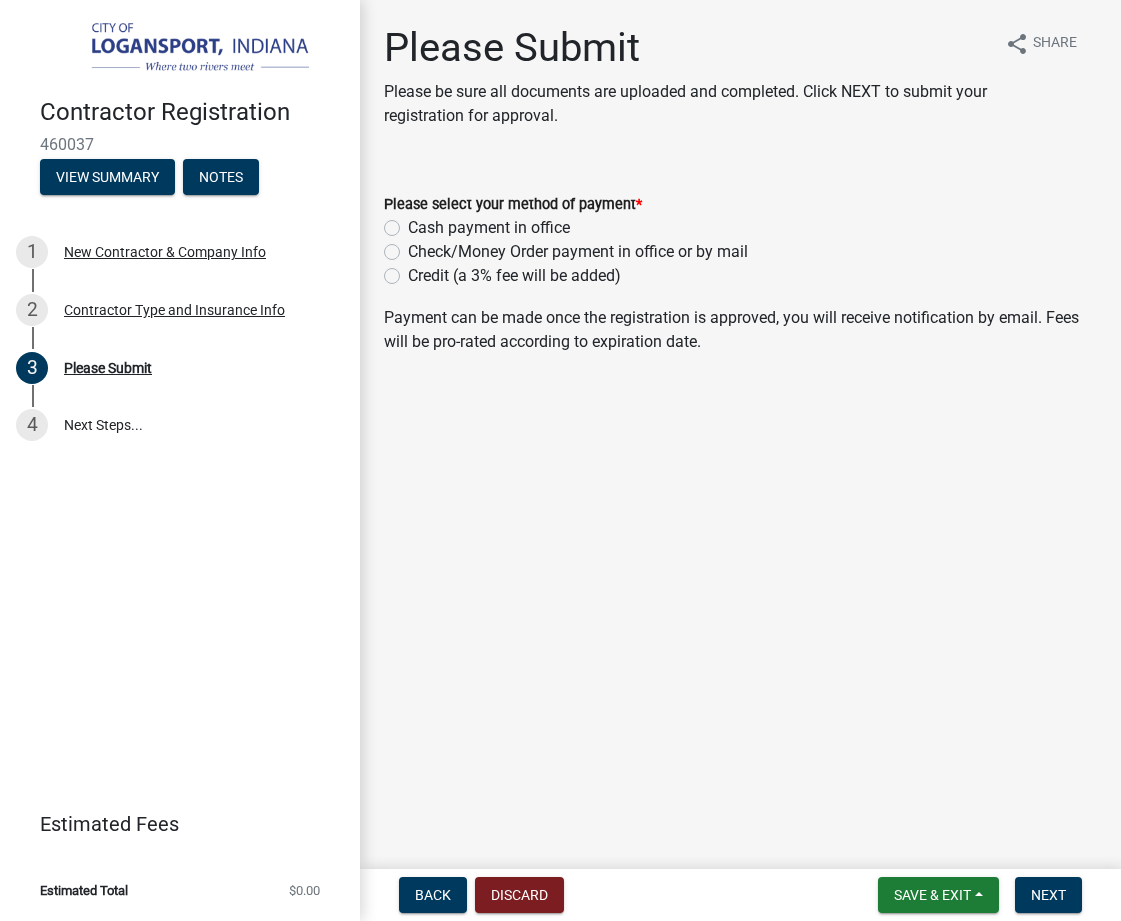 click on "Credit (a 3% fee will be added)" 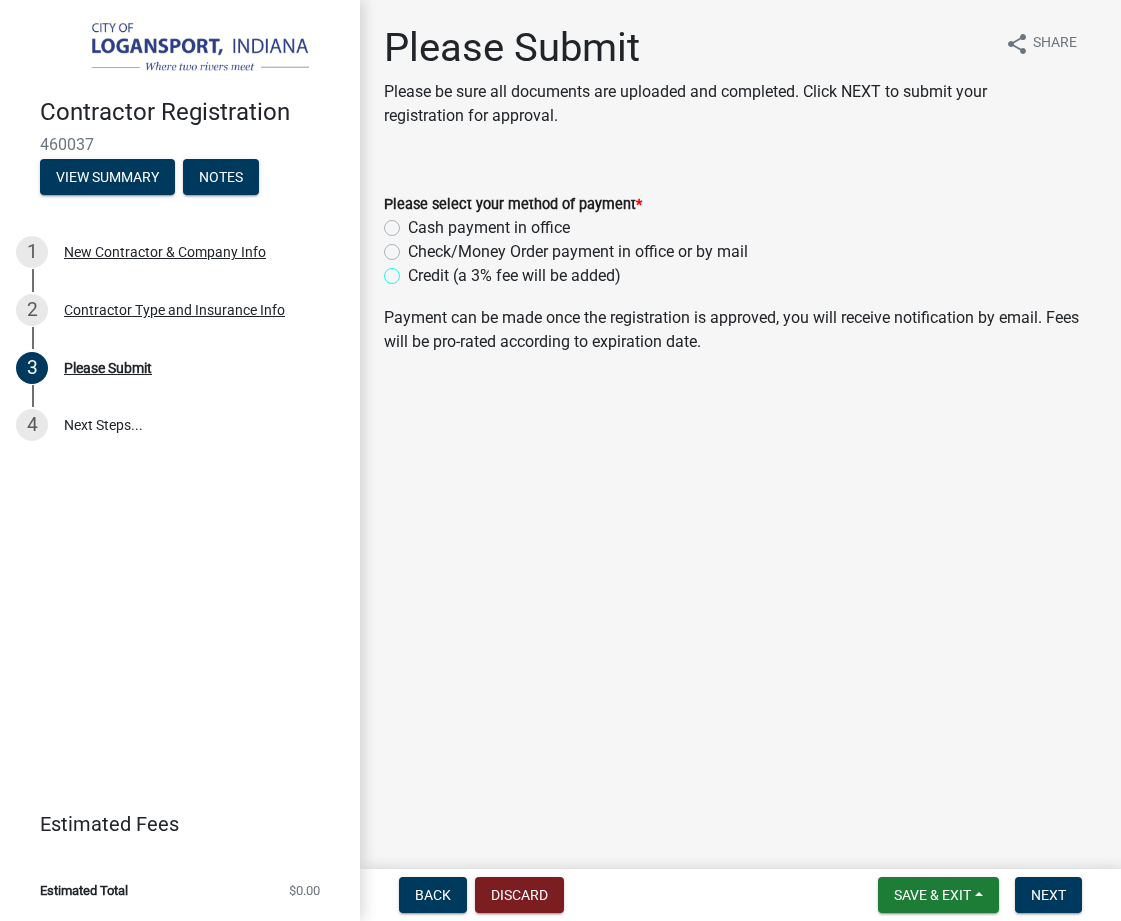 click on "Credit (a 3% fee will be added)" at bounding box center (414, 270) 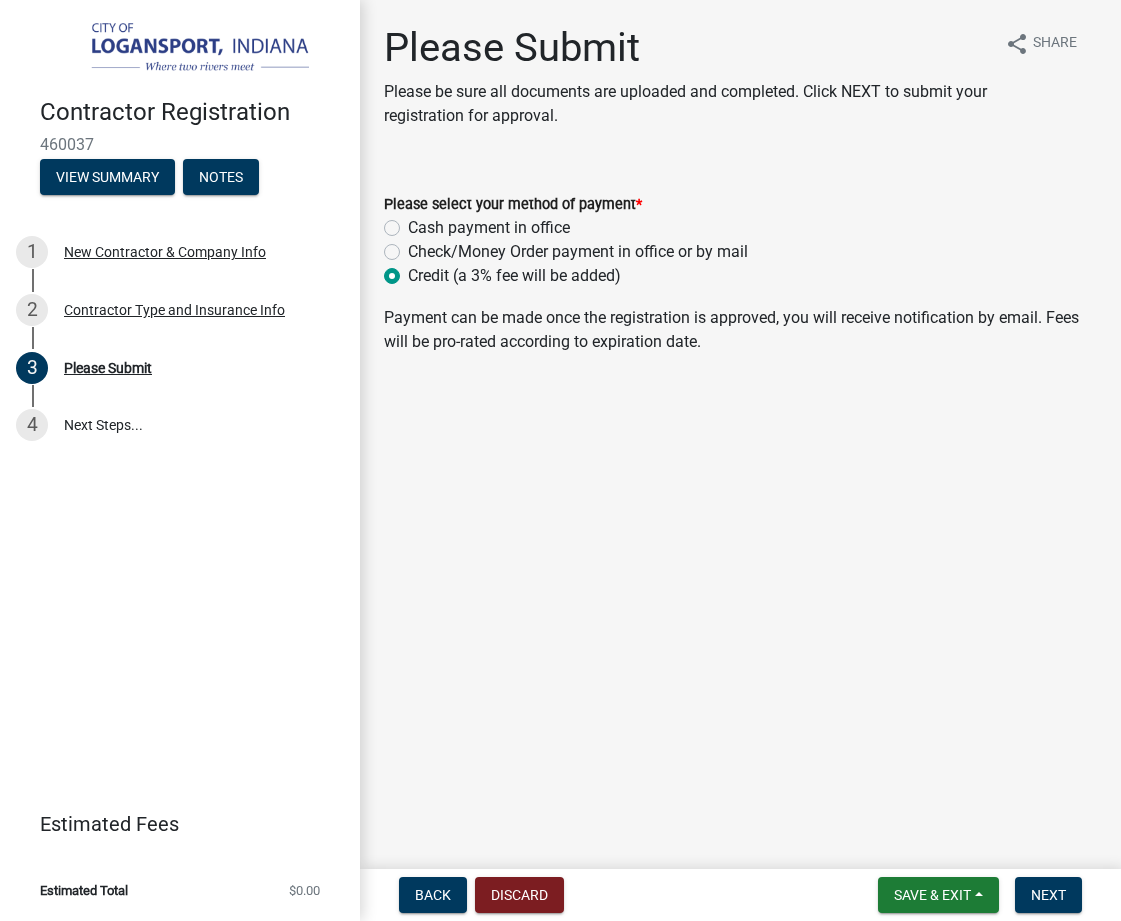 radio on "true" 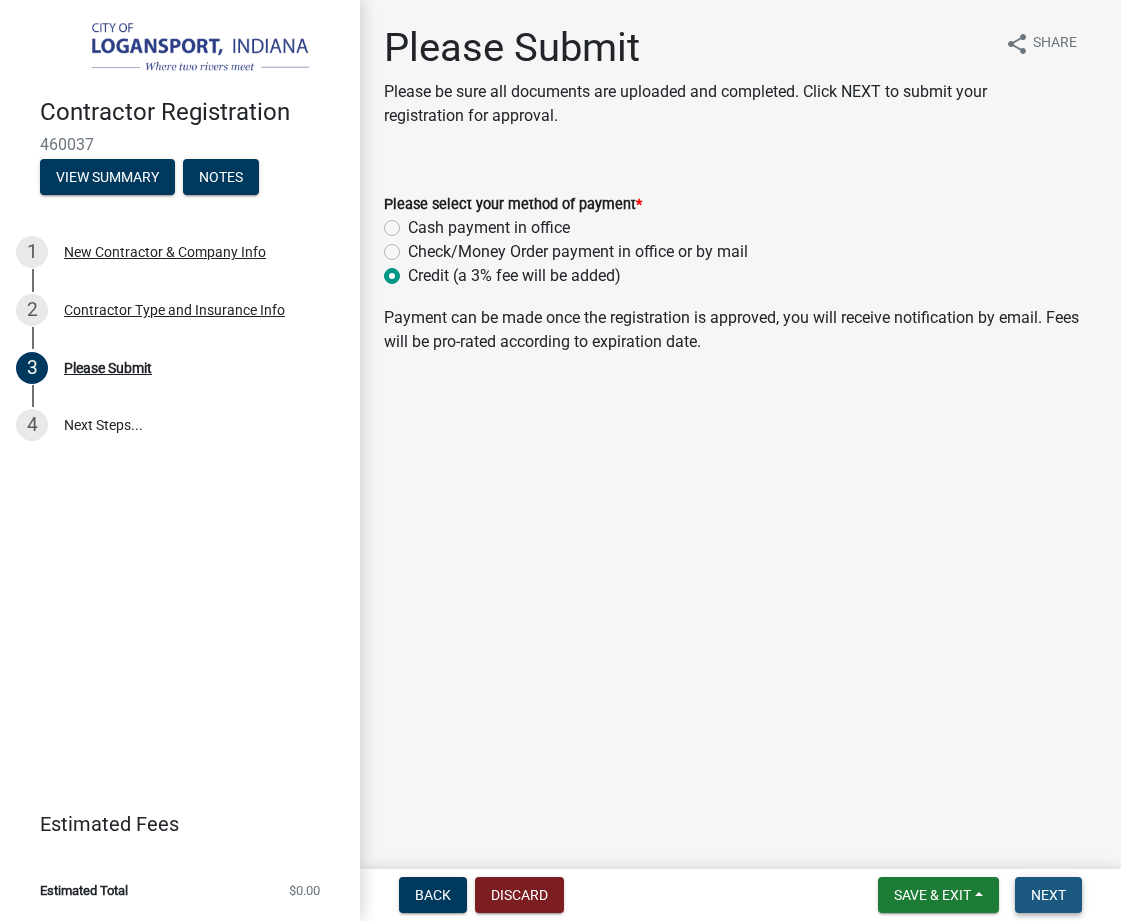 click on "Next" at bounding box center (1048, 895) 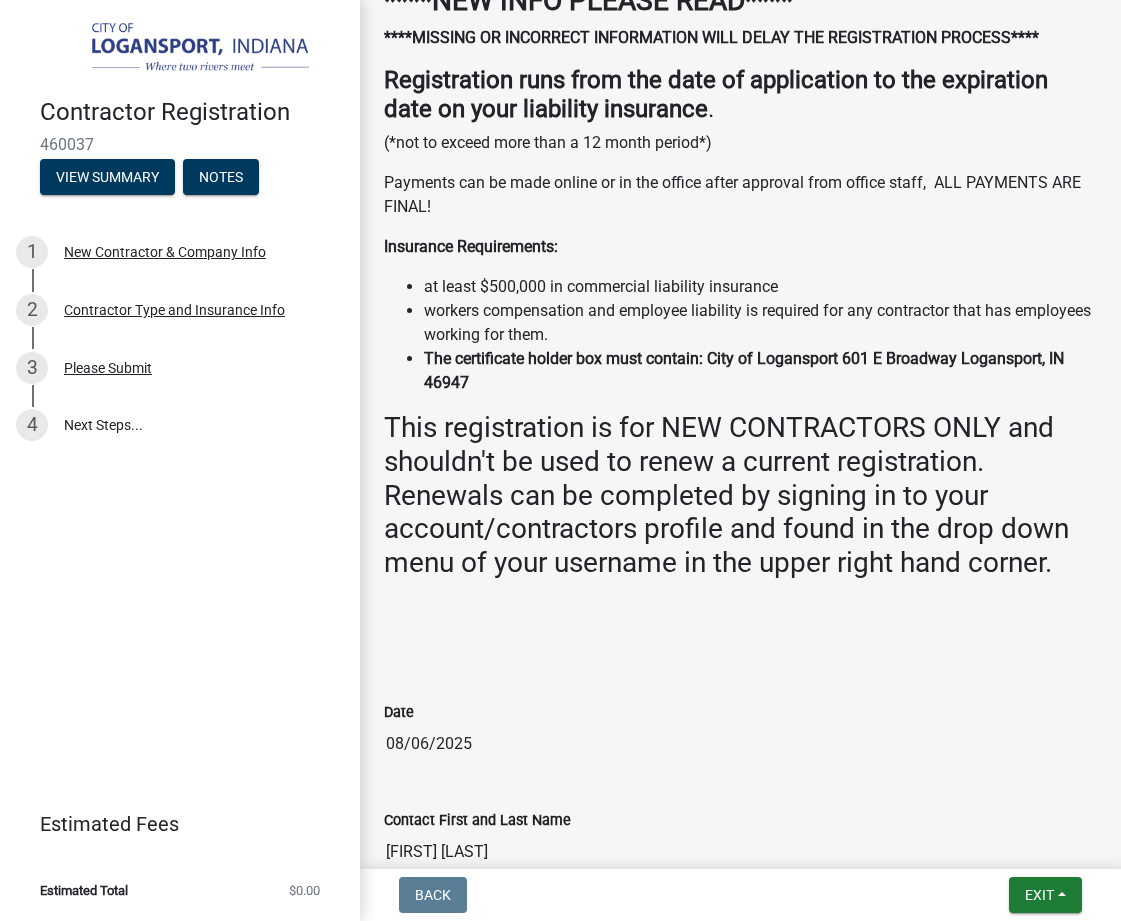 scroll, scrollTop: 12, scrollLeft: 0, axis: vertical 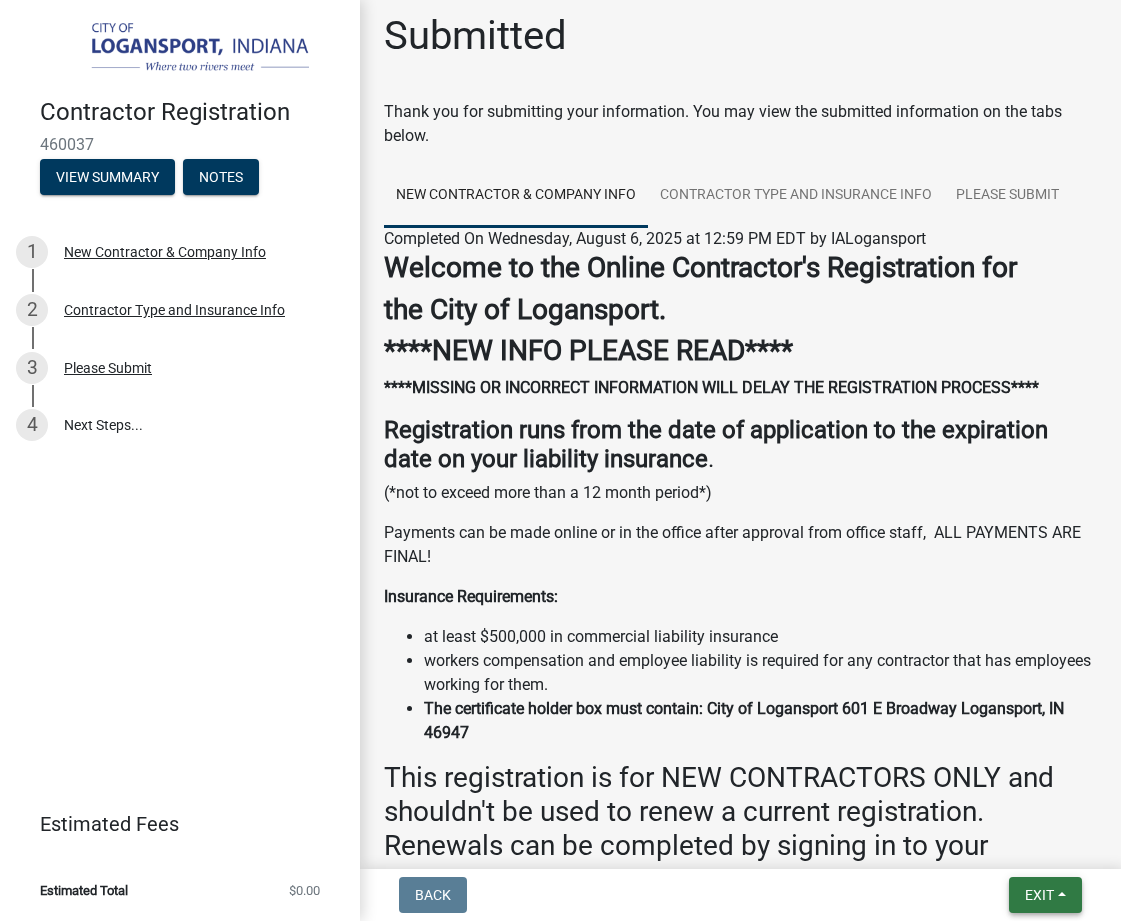 click on "Exit" at bounding box center (1045, 895) 